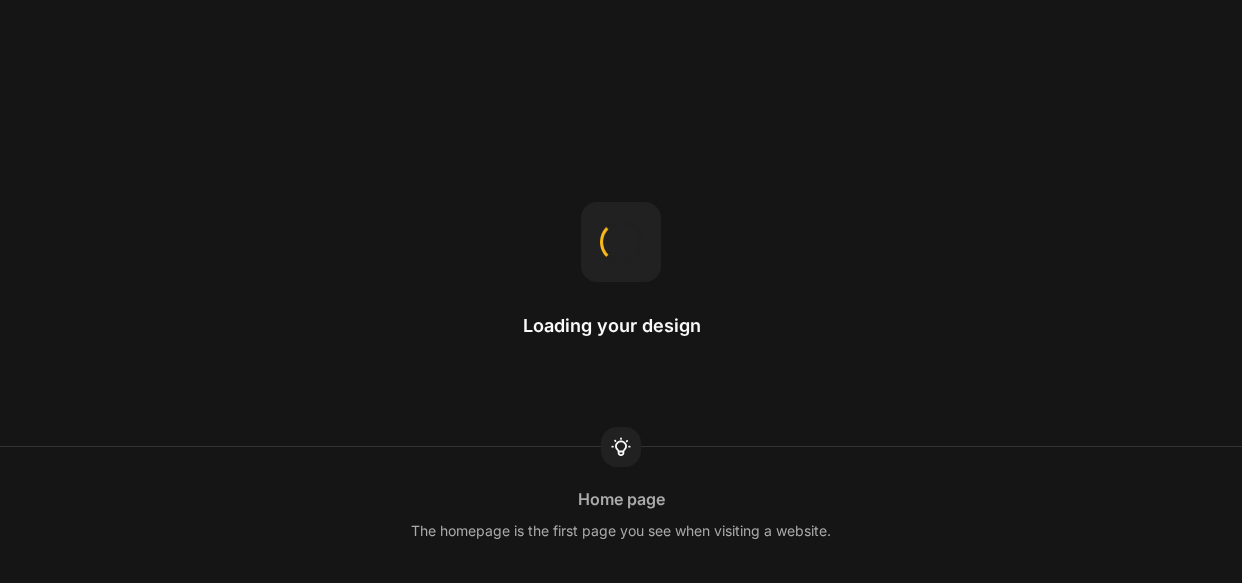 scroll, scrollTop: 0, scrollLeft: 0, axis: both 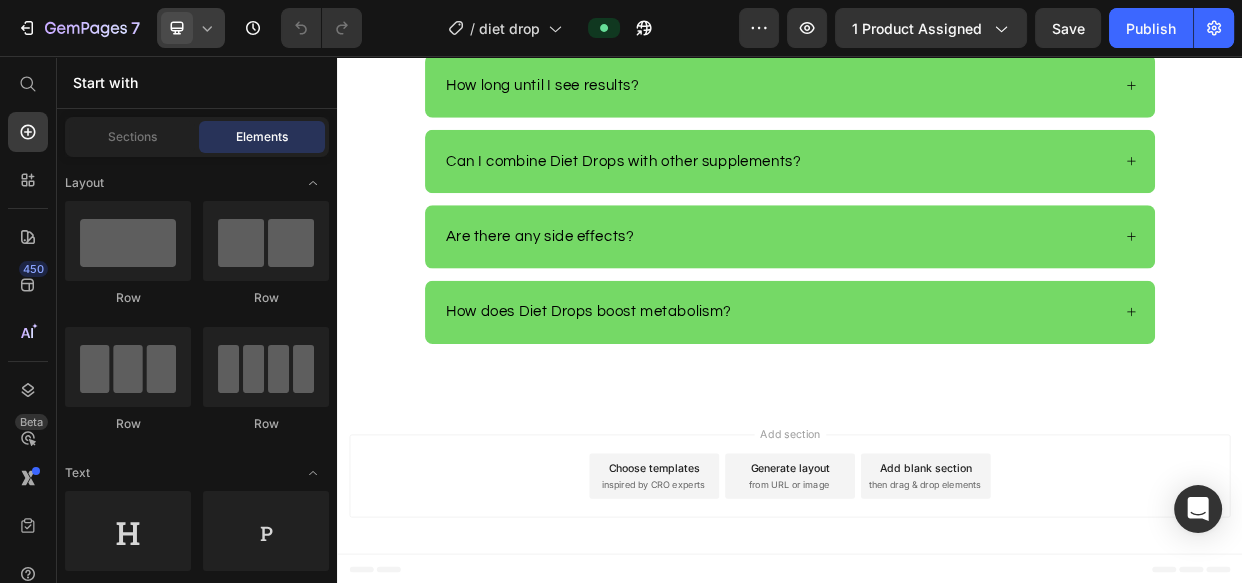 click 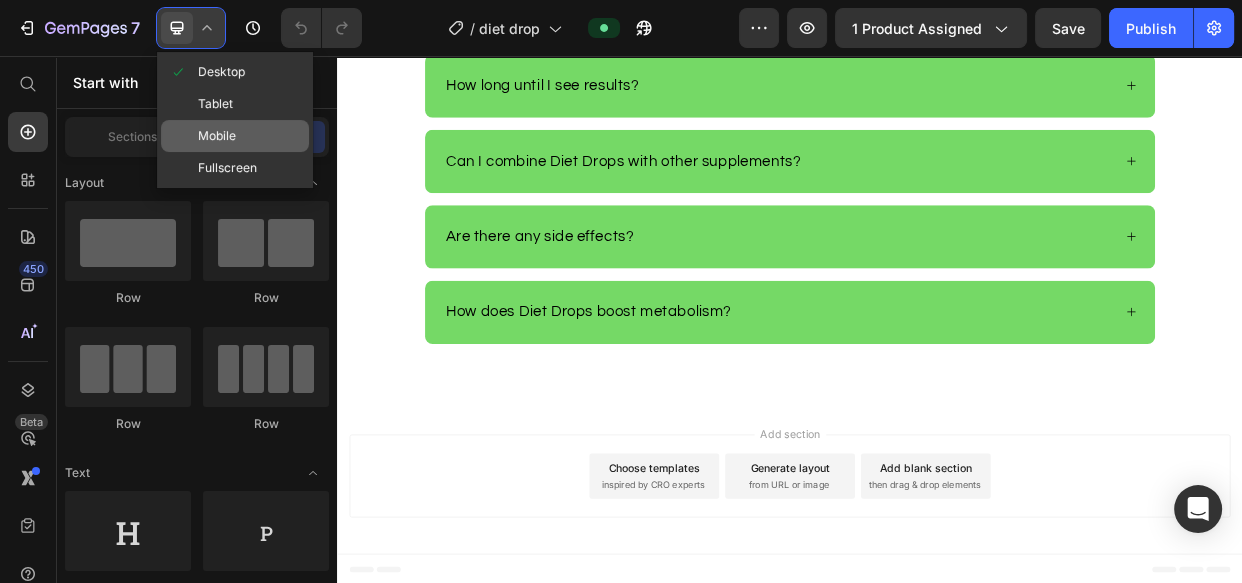 click on "Mobile" 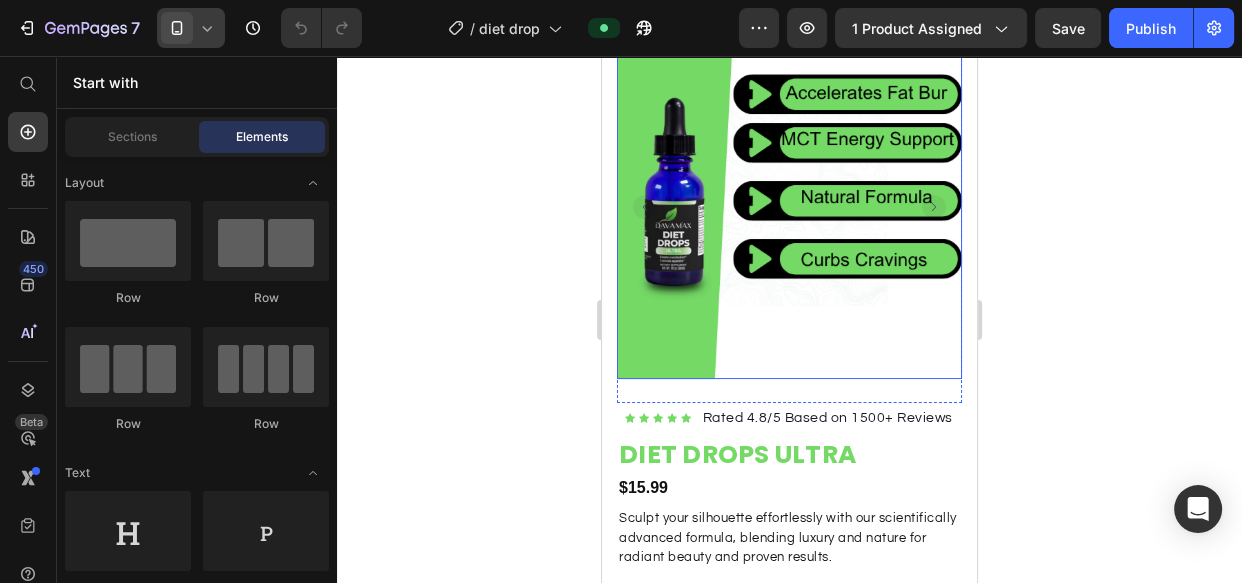 scroll, scrollTop: 0, scrollLeft: 0, axis: both 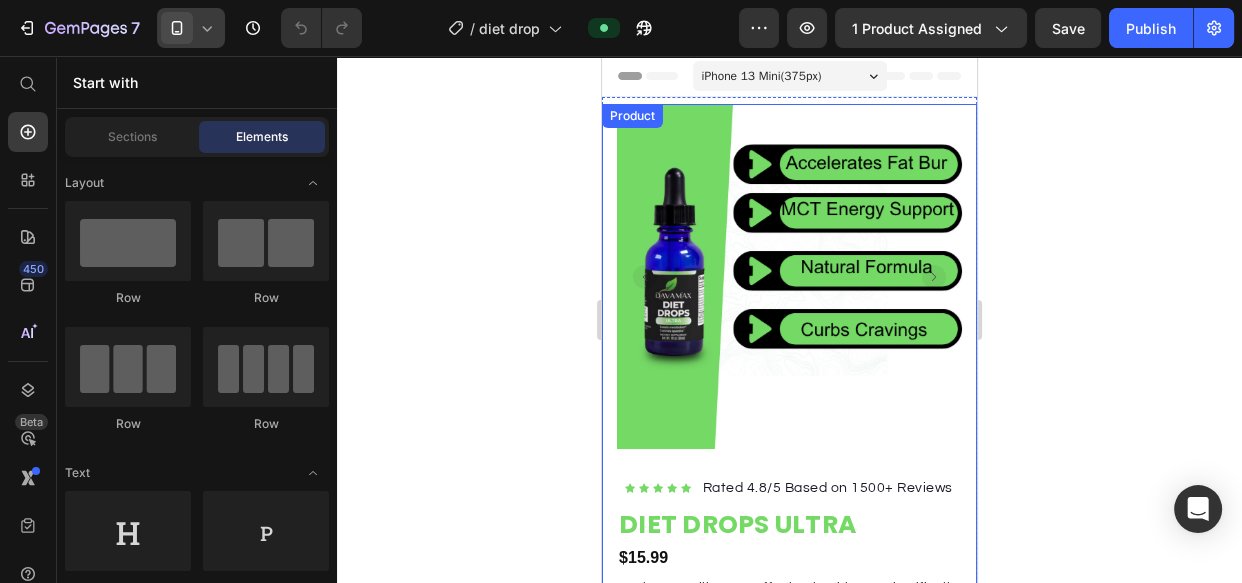 click at bounding box center [177, 28] 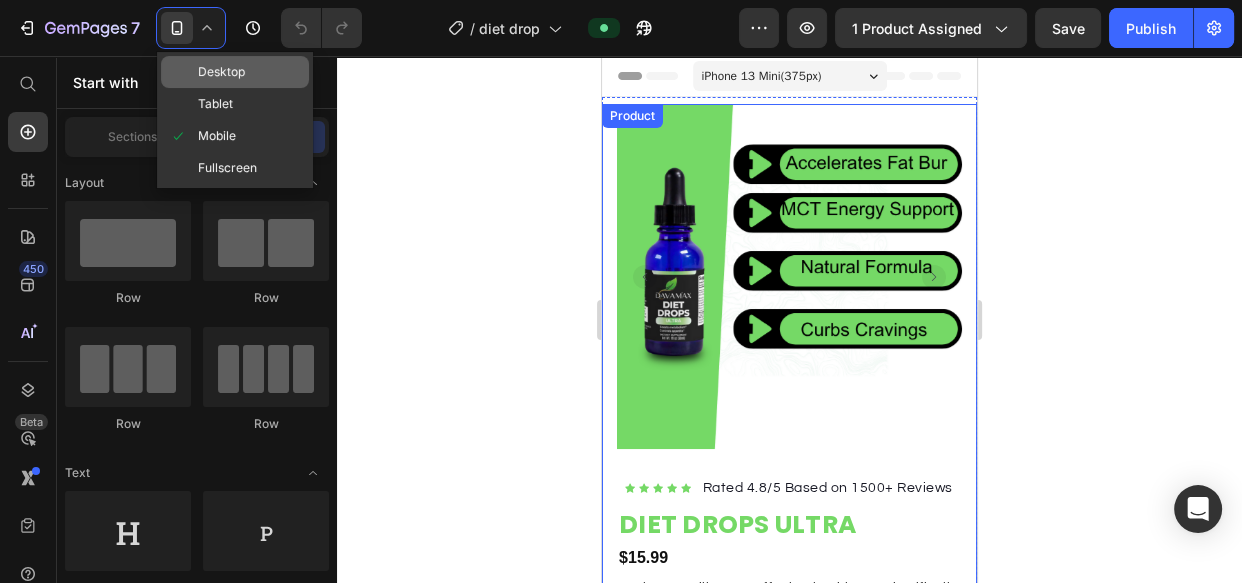 click on "Desktop" at bounding box center [221, 72] 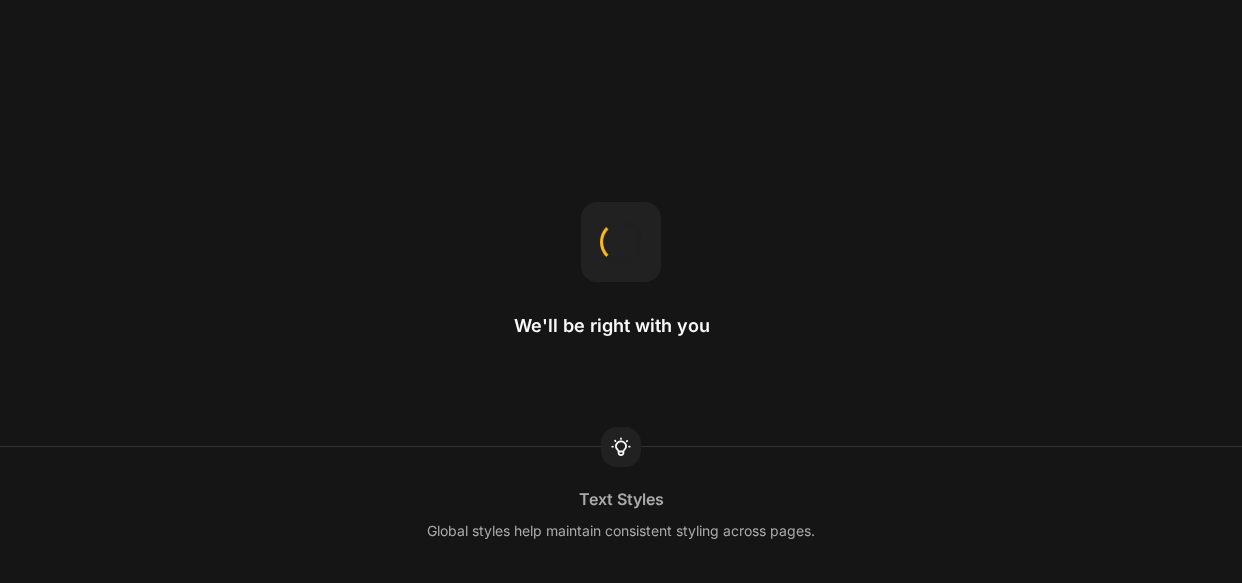 scroll, scrollTop: 0, scrollLeft: 0, axis: both 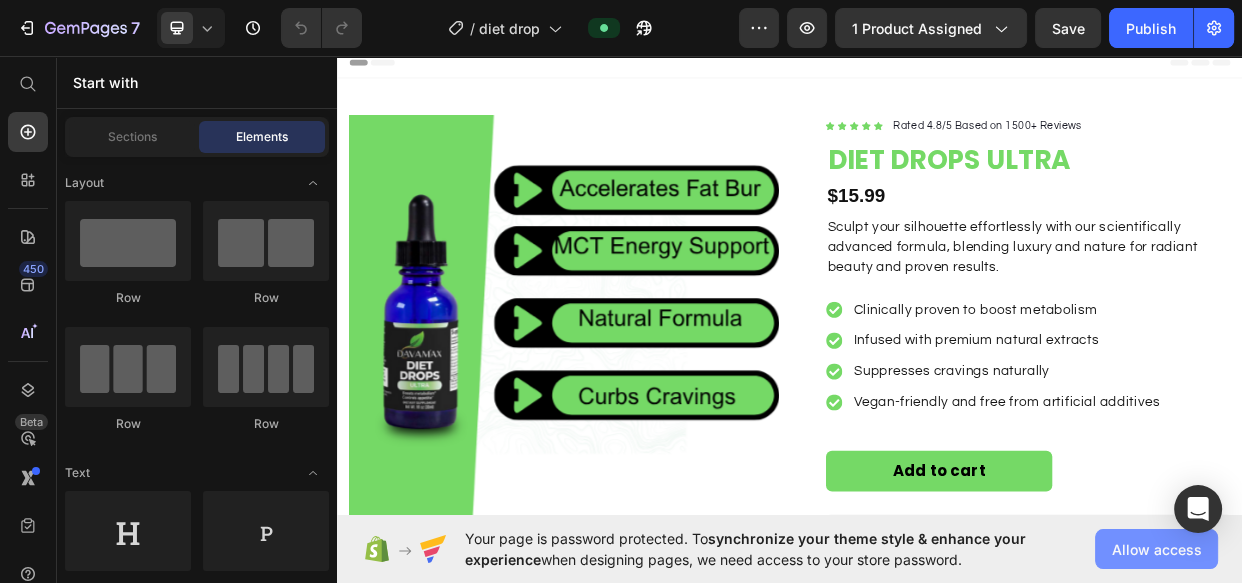 click on "Allow access" 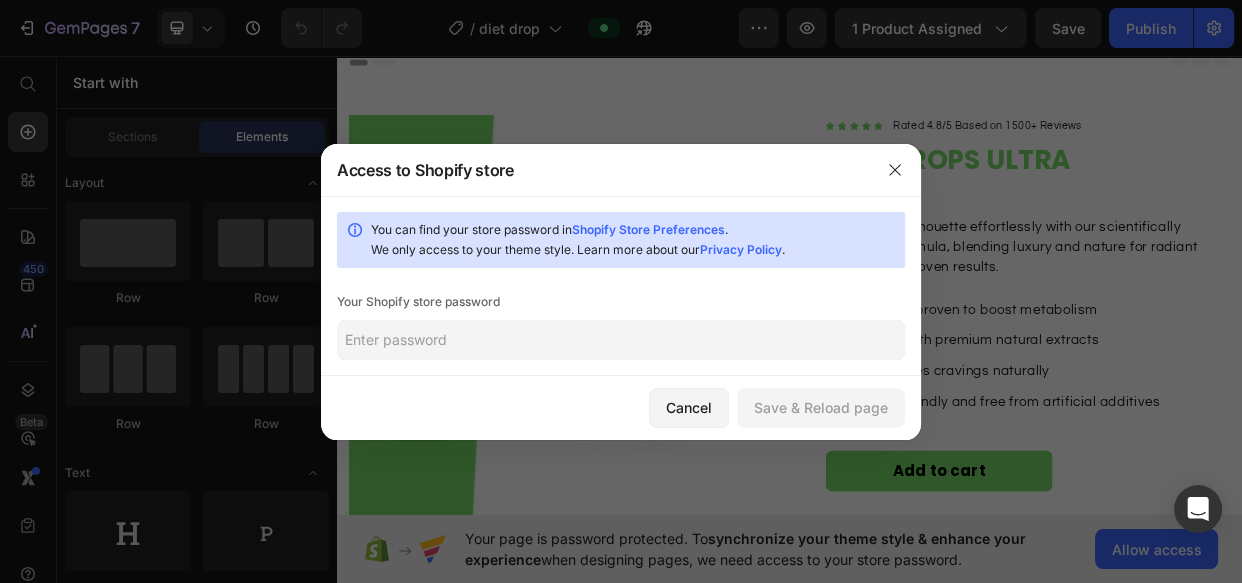 click 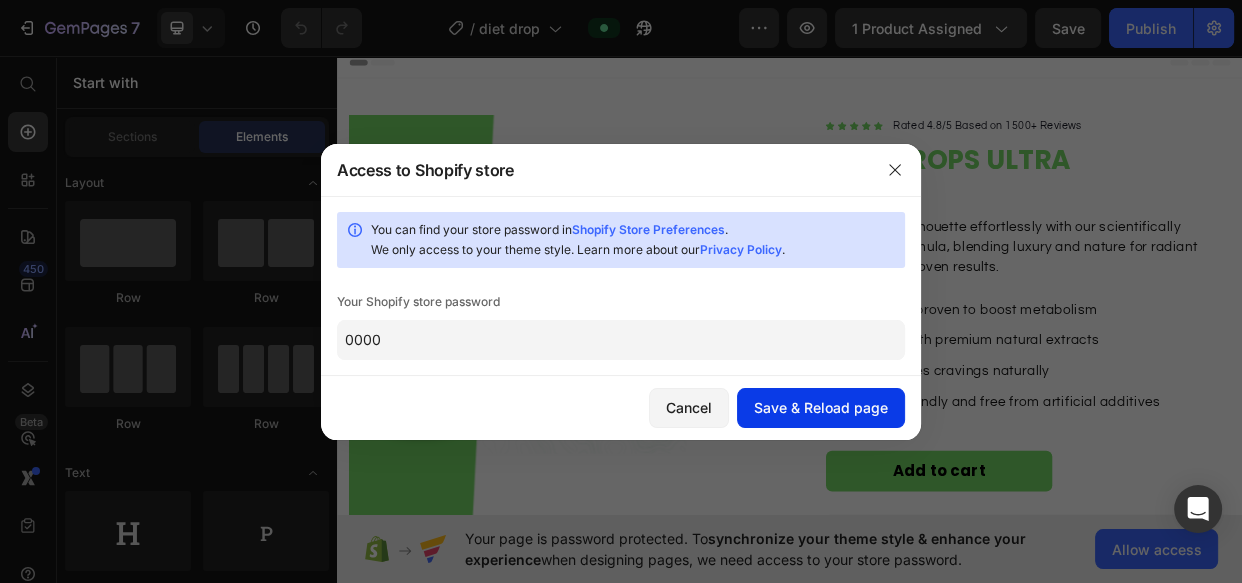 type on "0000" 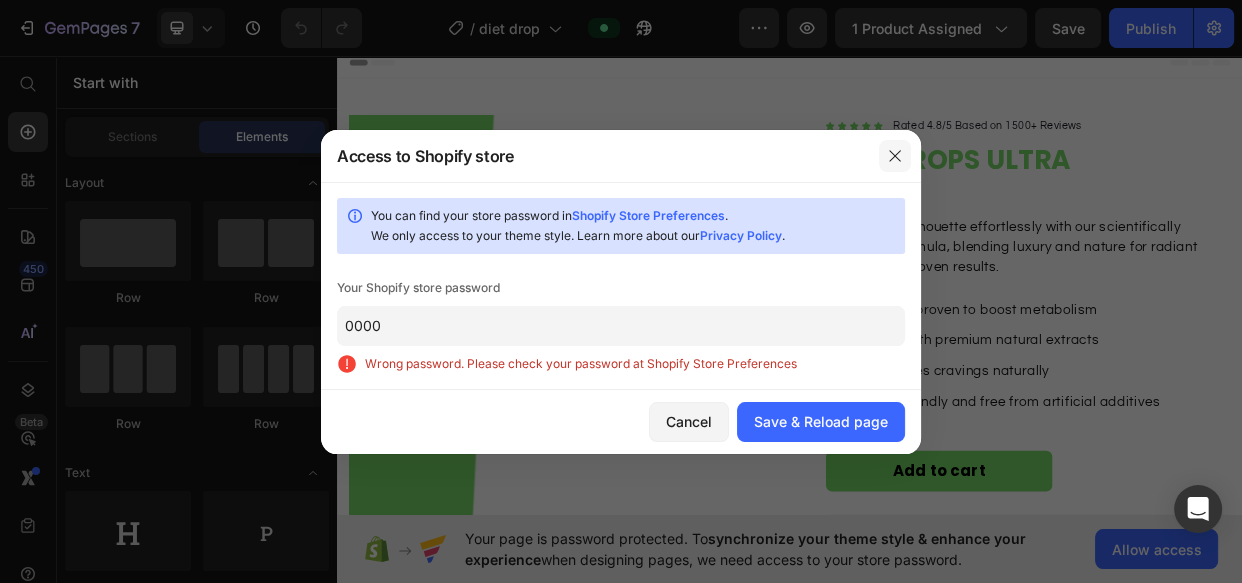 click at bounding box center (895, 156) 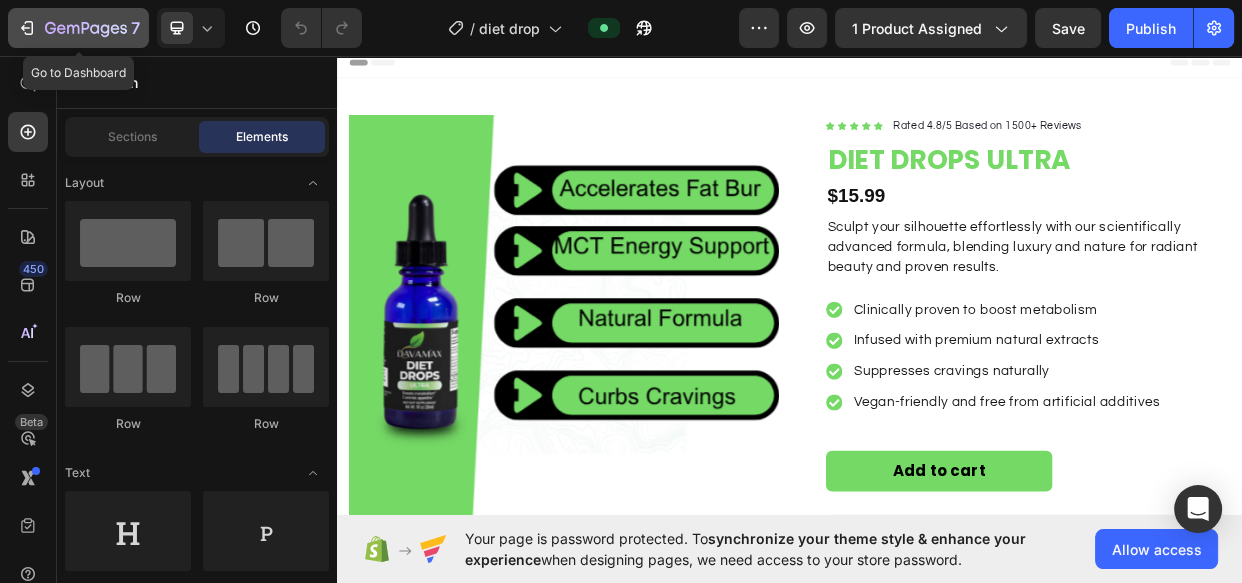 click 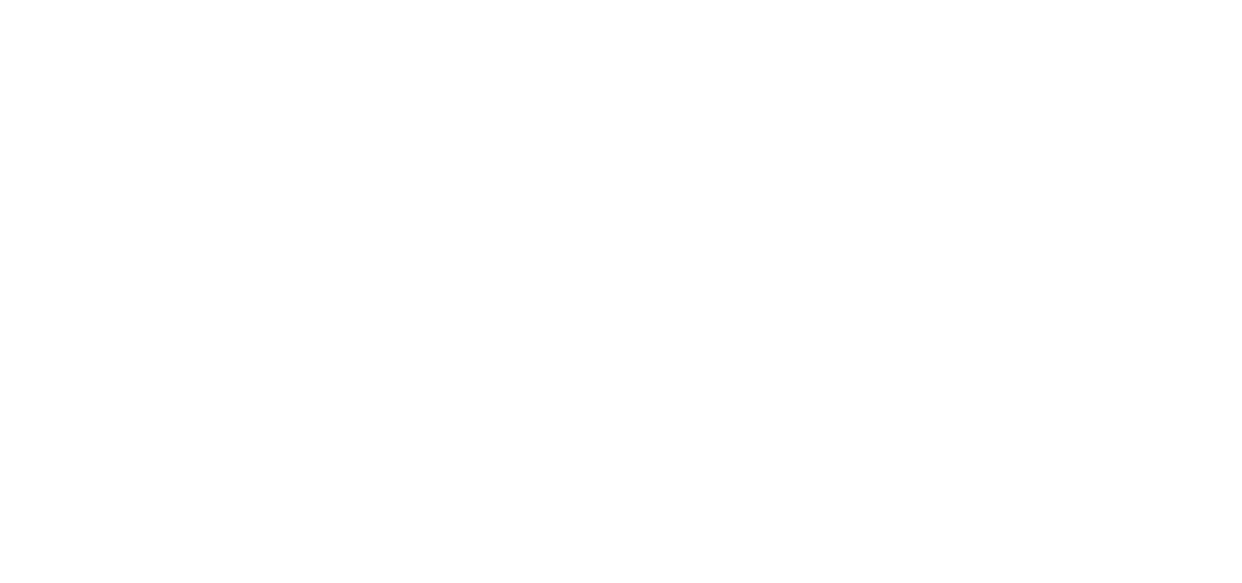 scroll, scrollTop: 0, scrollLeft: 0, axis: both 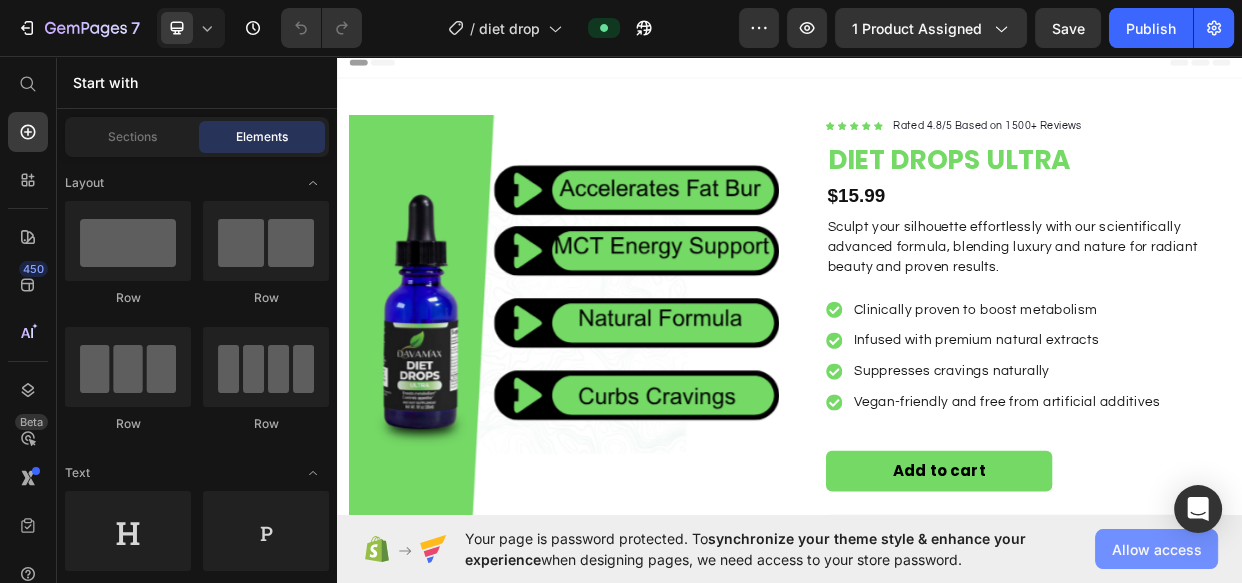click on "Allow access" 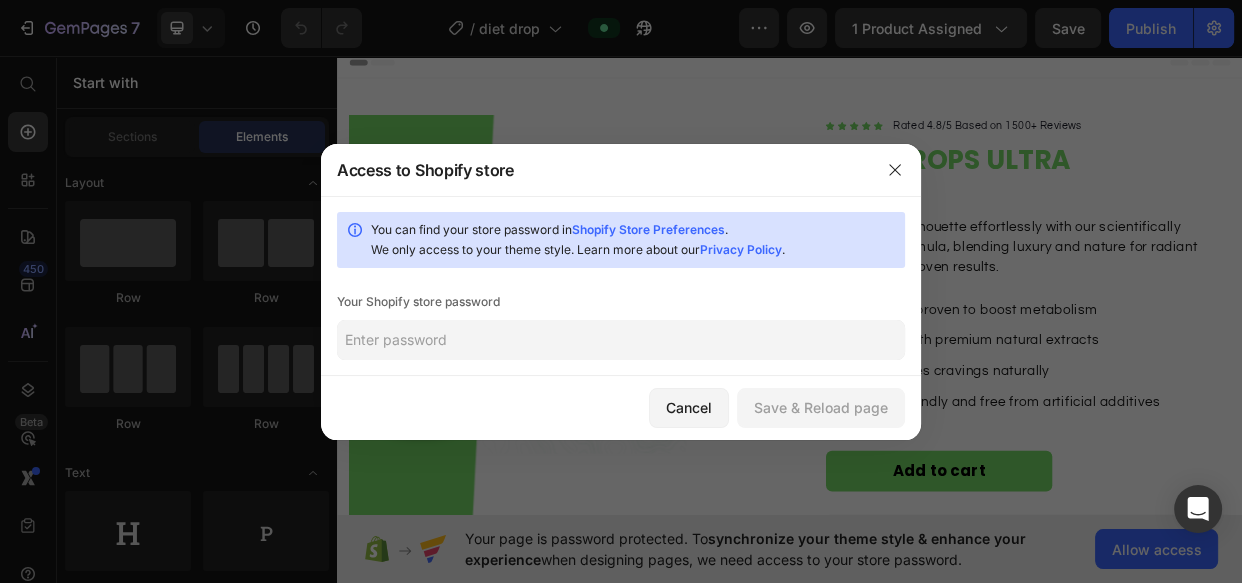 click 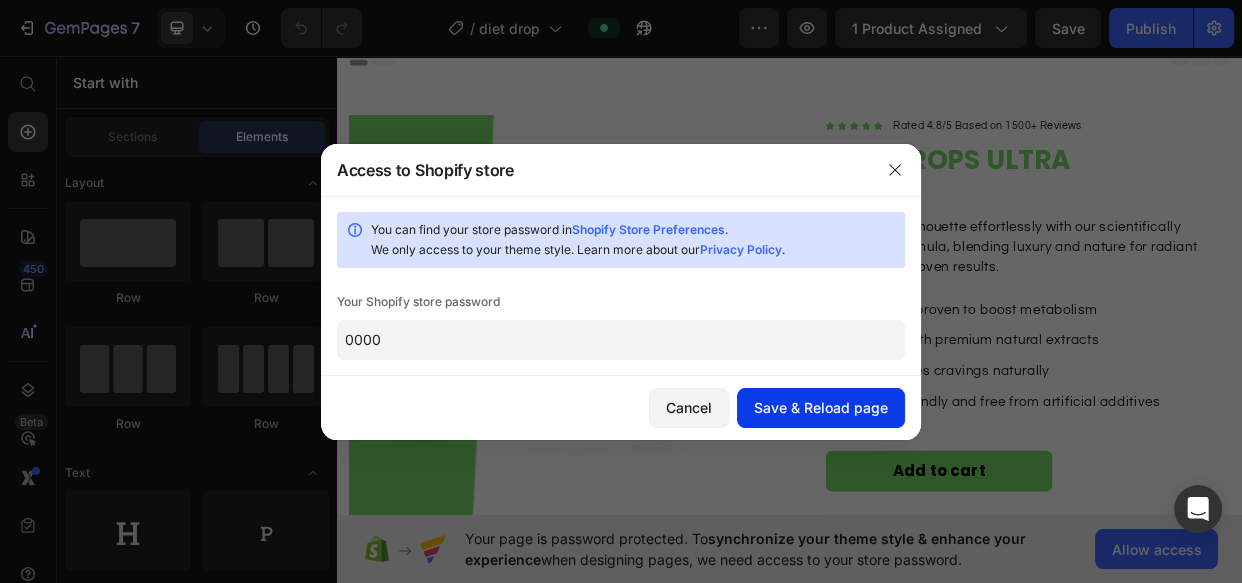 type on "0000" 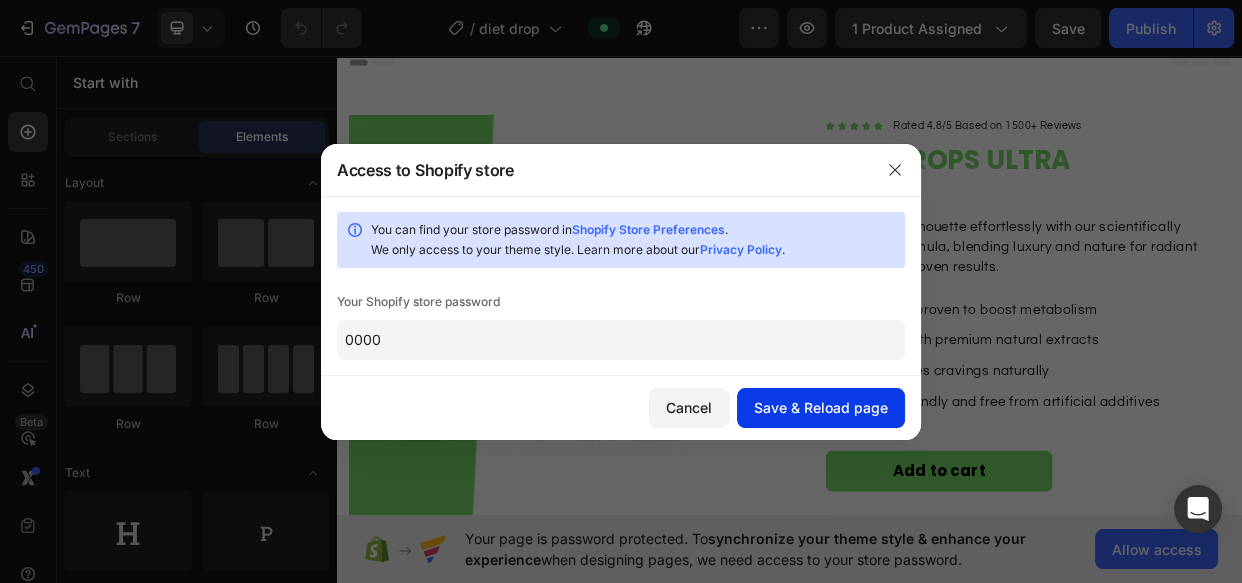 click on "Save & Reload page" at bounding box center [821, 407] 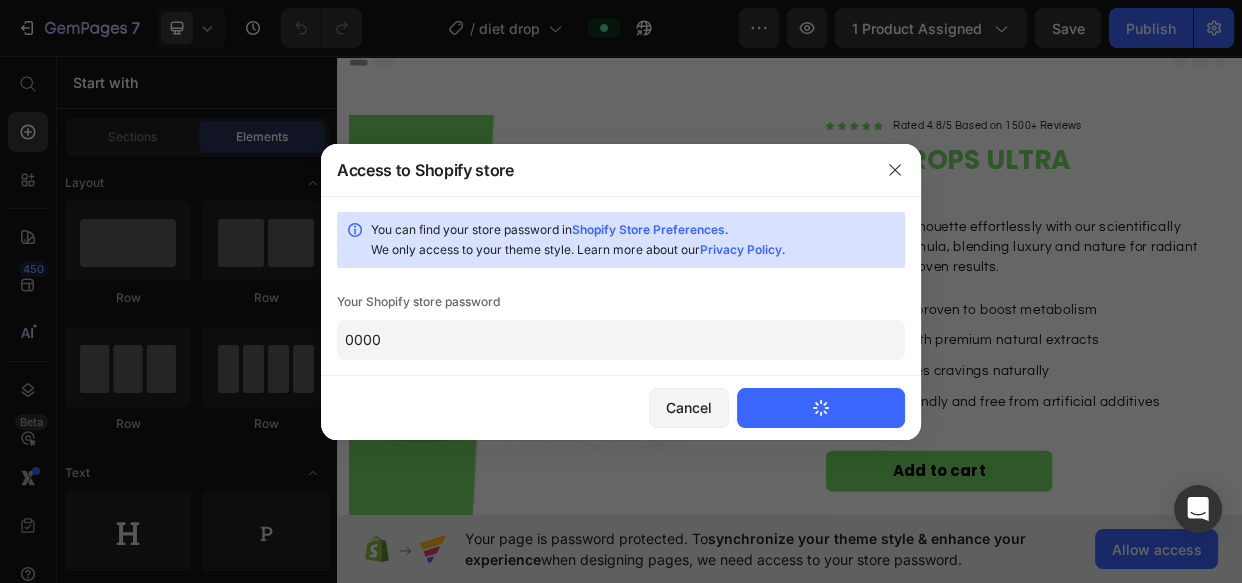 type 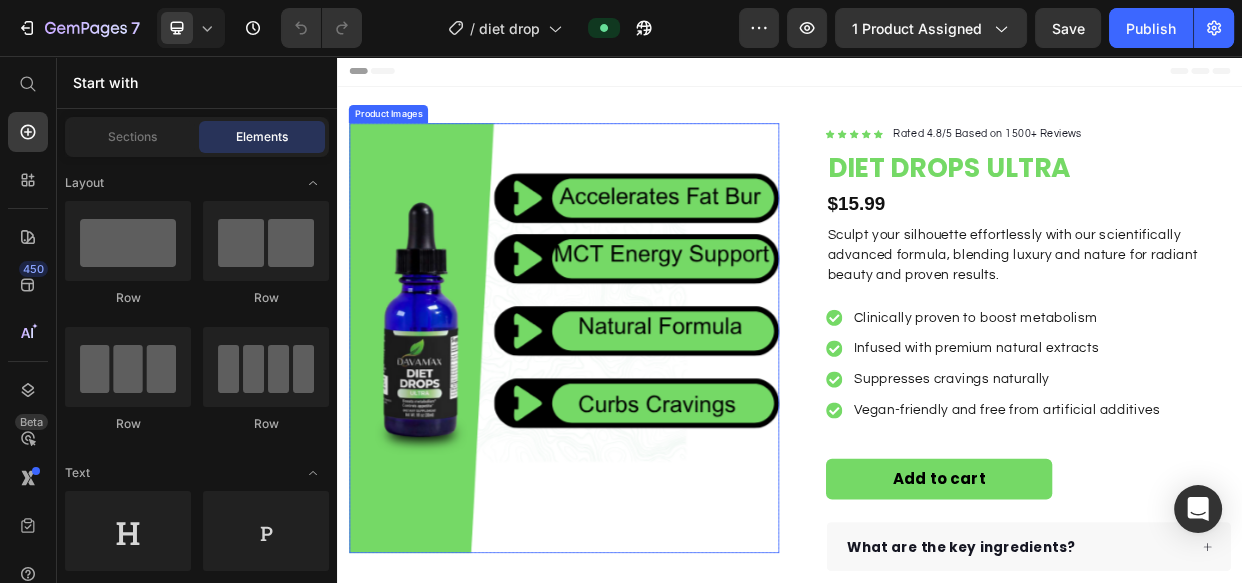 click at bounding box center [637, 430] 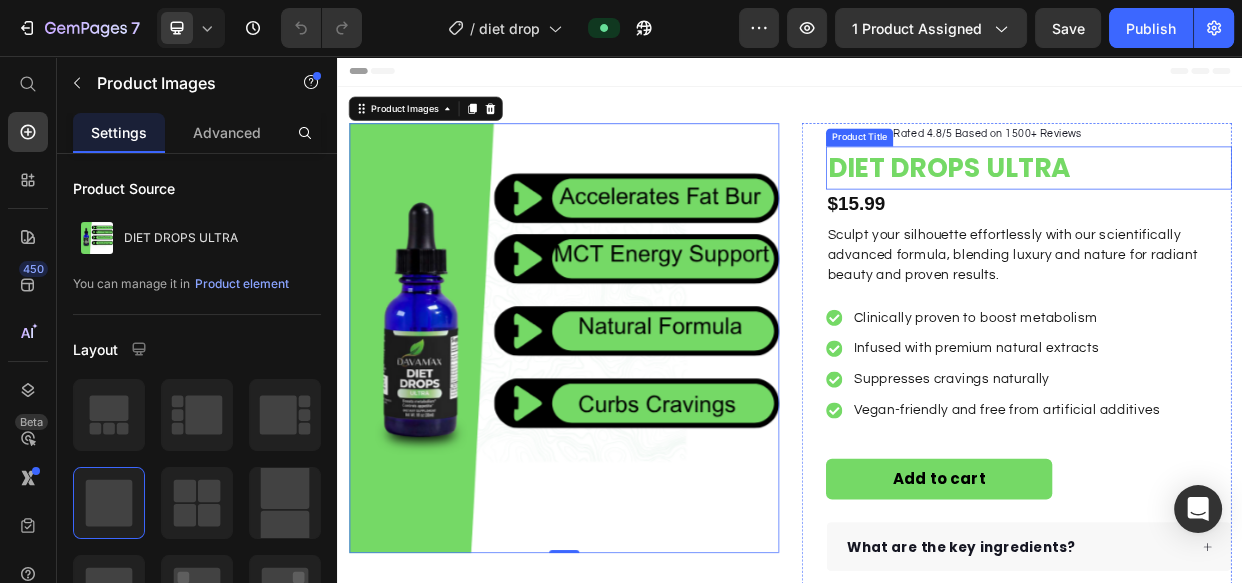 click on "DIET DROPS ULTRA" at bounding box center (1253, 204) 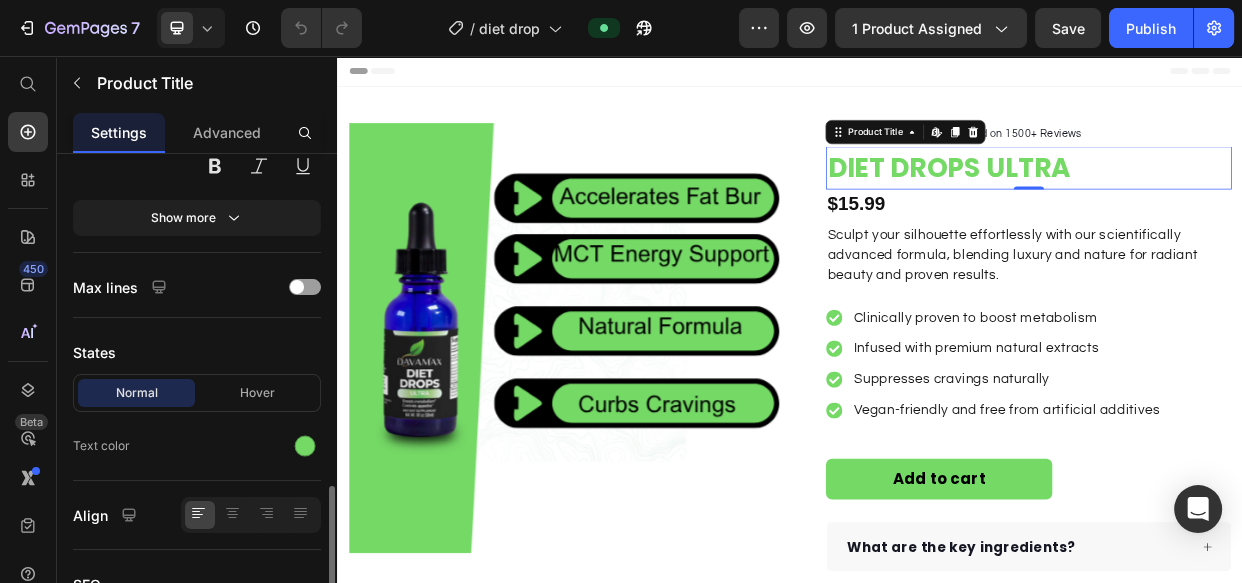 scroll, scrollTop: 610, scrollLeft: 0, axis: vertical 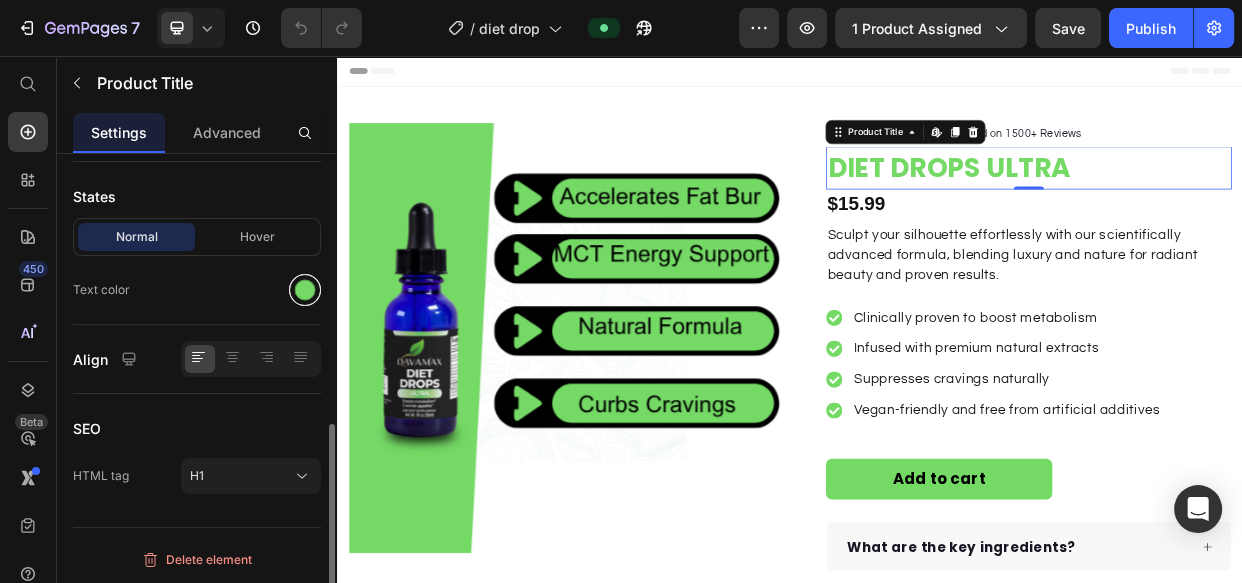 click at bounding box center (305, 290) 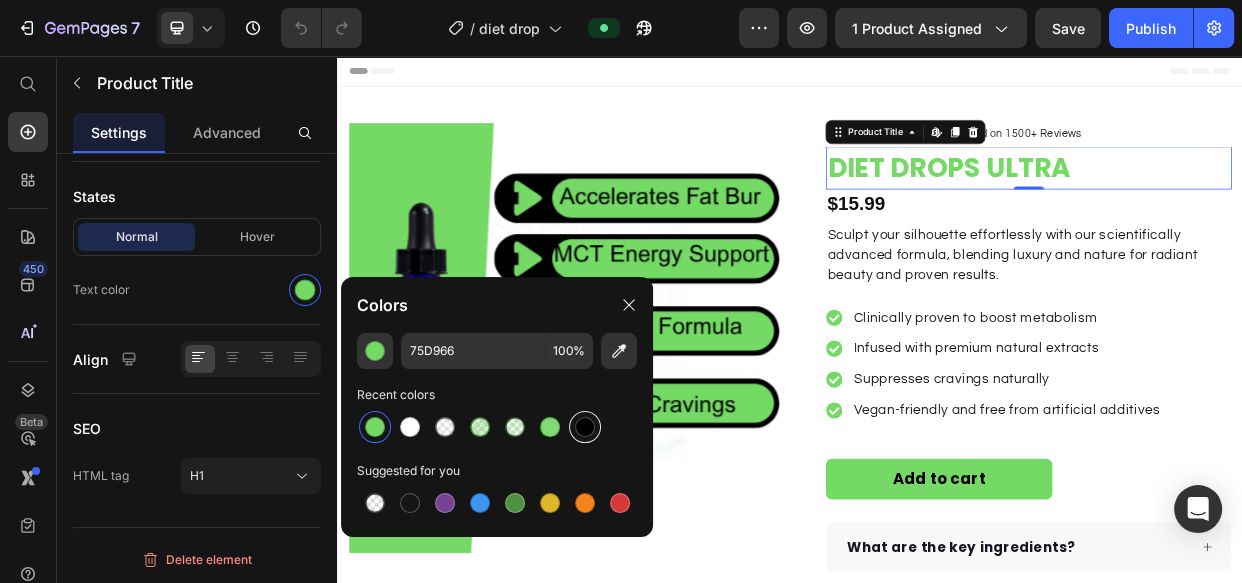 click at bounding box center (585, 427) 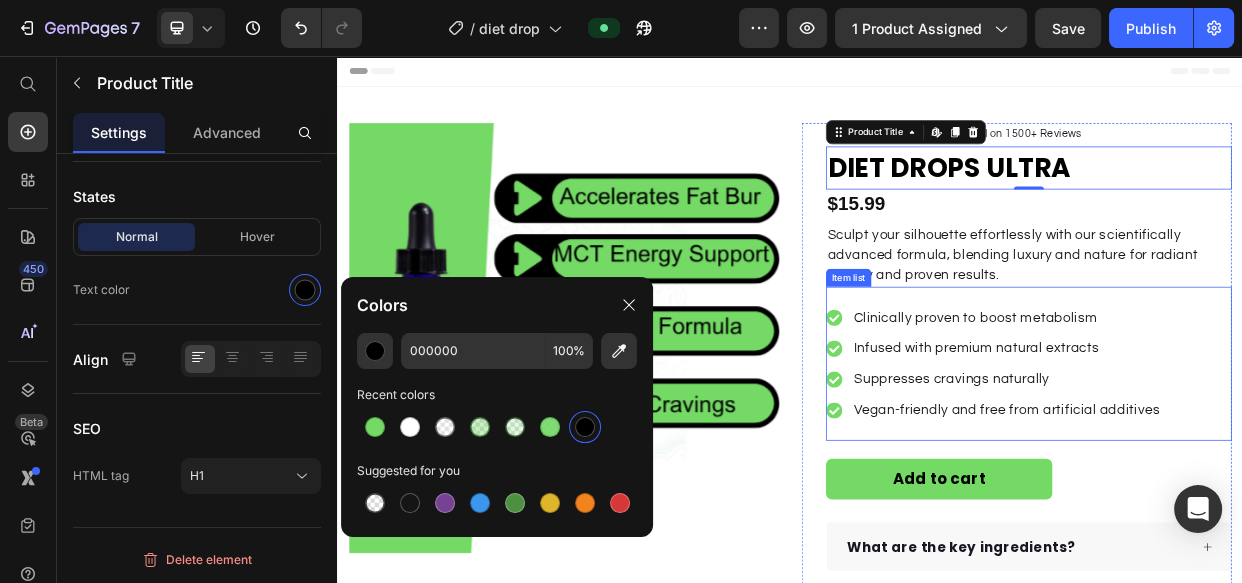 click on "Clinically proven to boost metabolism  Infused with premium natural extracts  Suppresses cravings naturally Vegan-friendly and free from artificial additives" at bounding box center [1207, 464] 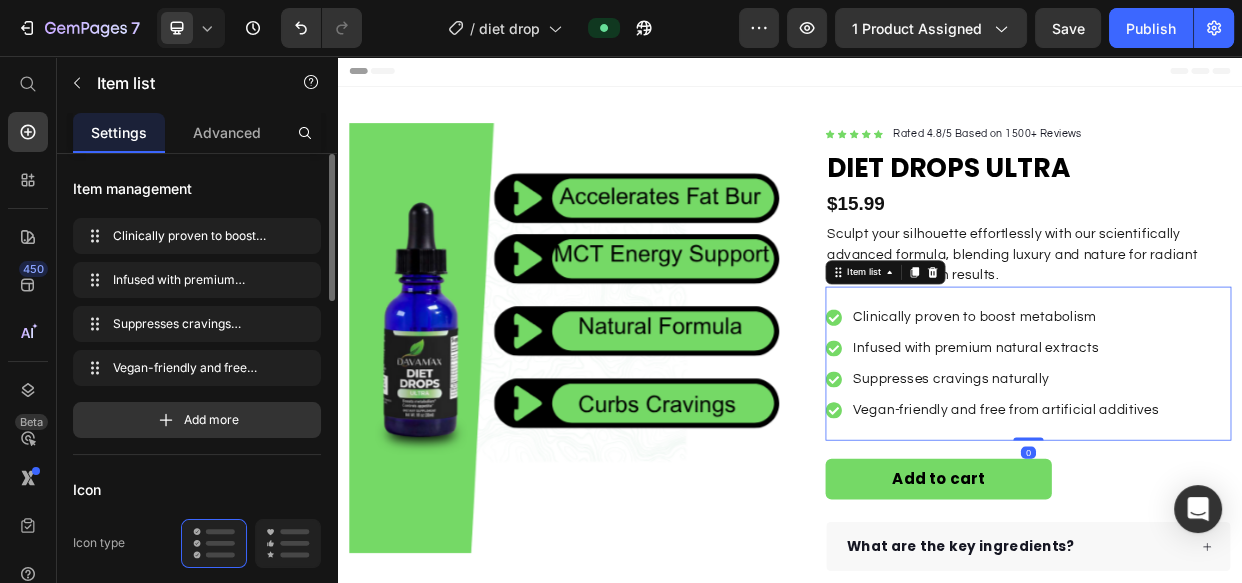scroll, scrollTop: 272, scrollLeft: 0, axis: vertical 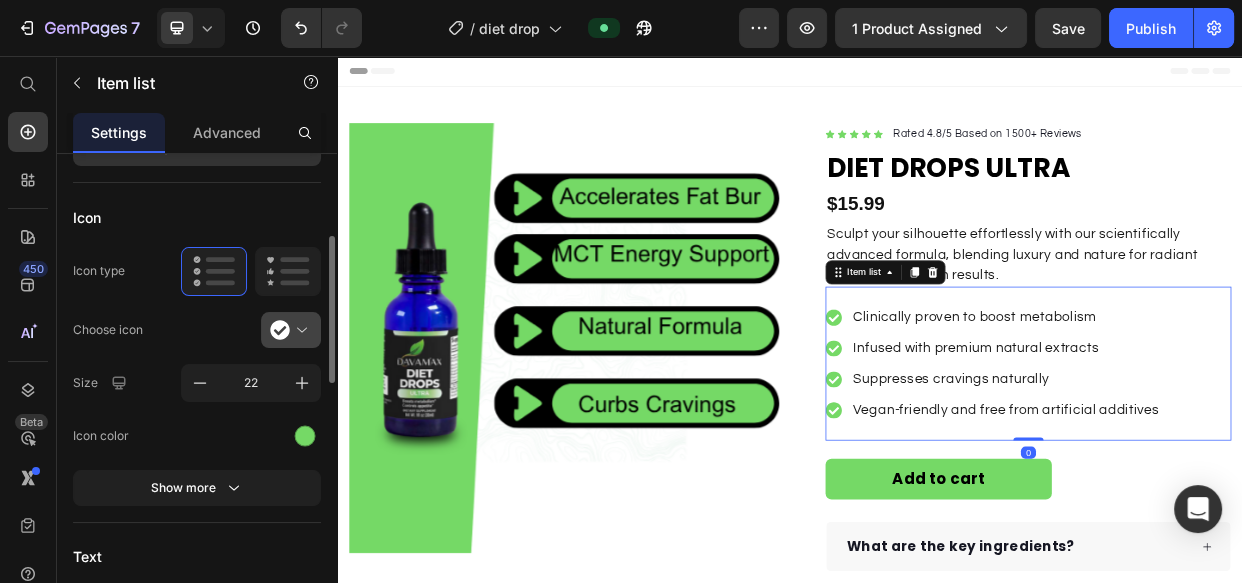 click at bounding box center (299, 330) 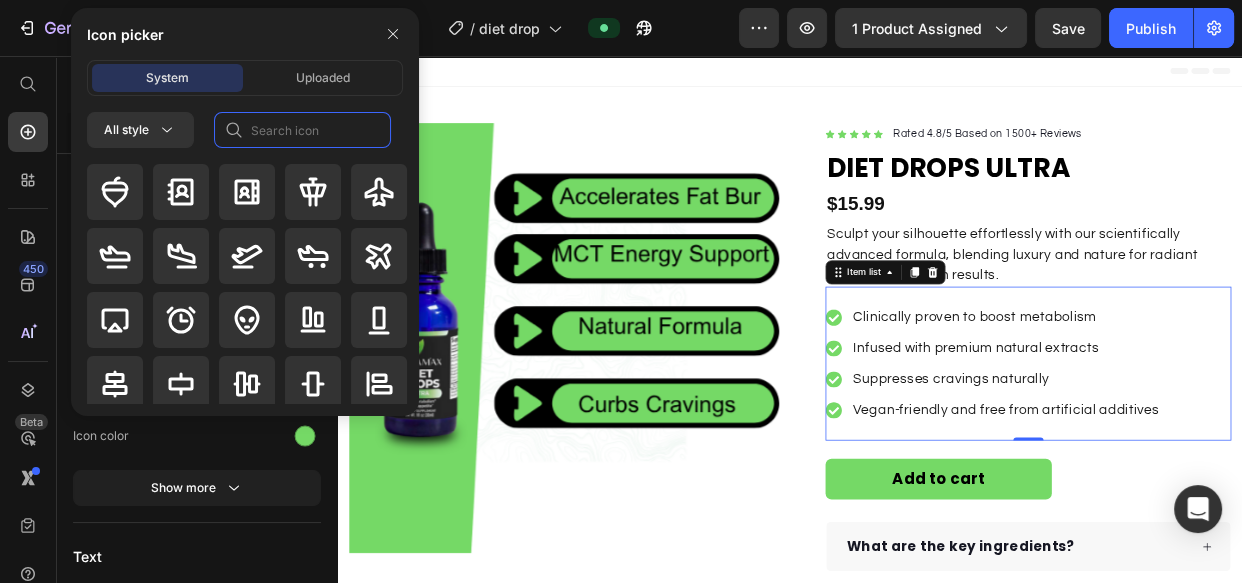 click 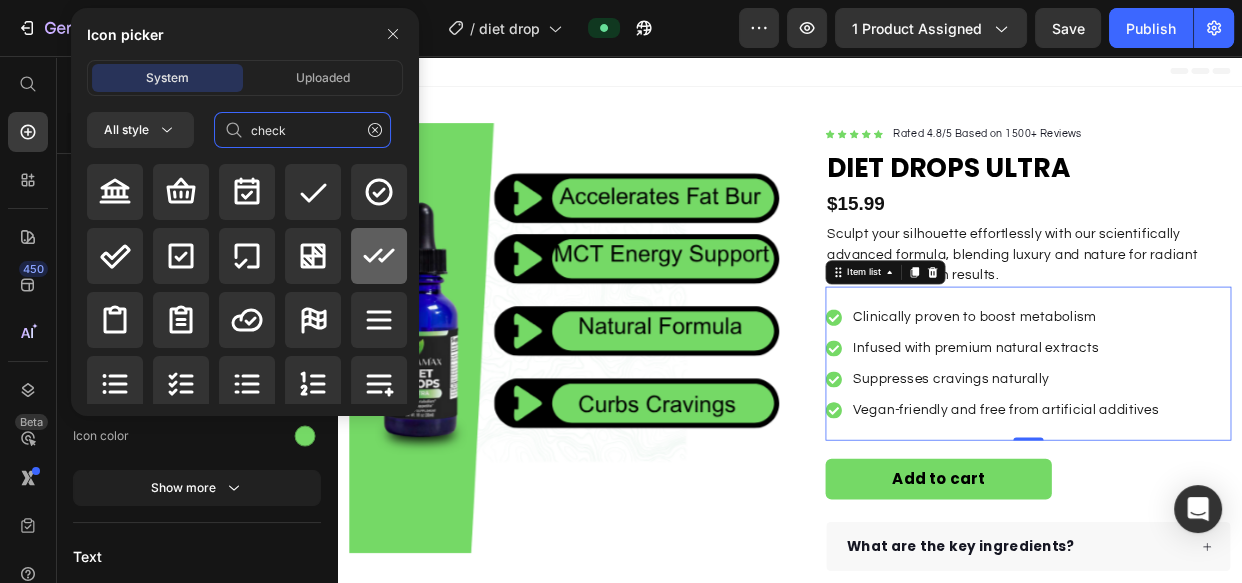 type on "check" 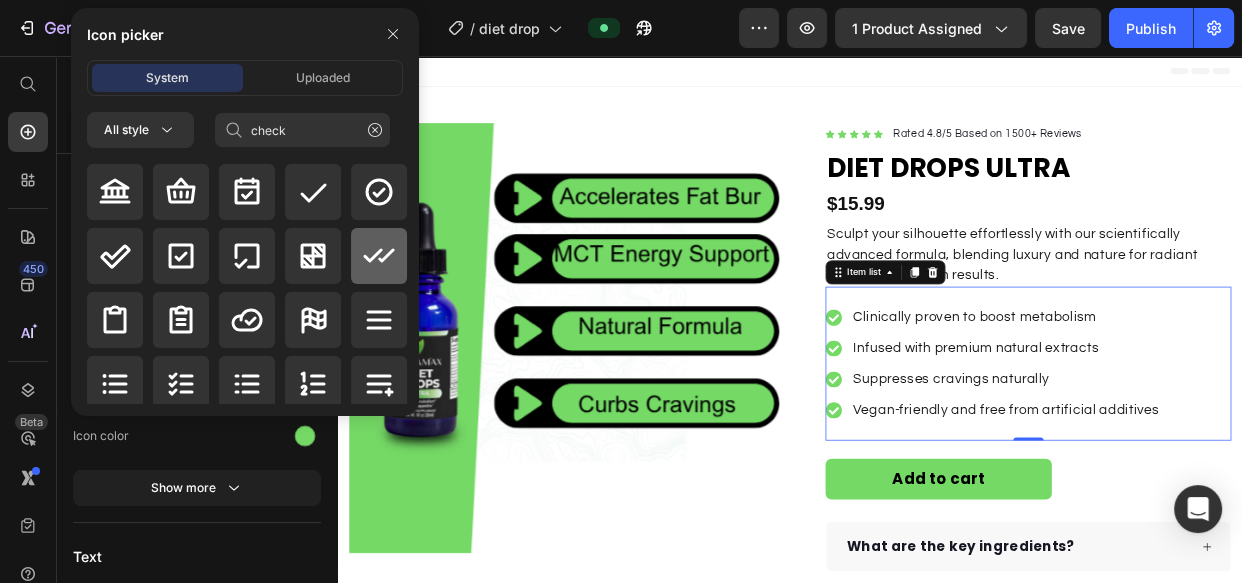 click 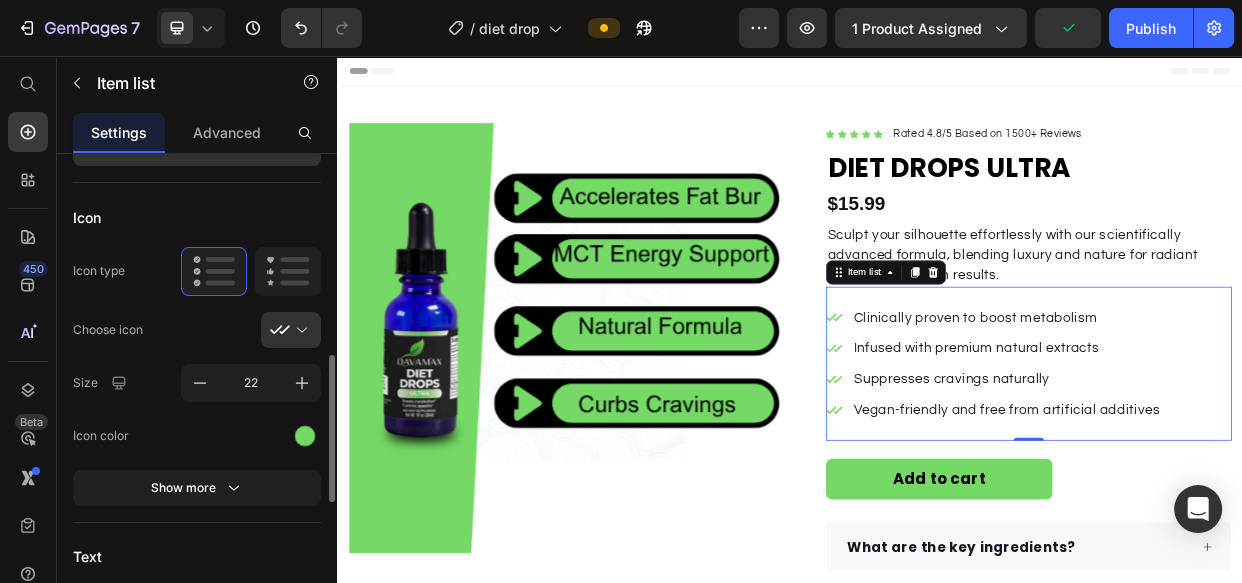 scroll, scrollTop: 363, scrollLeft: 0, axis: vertical 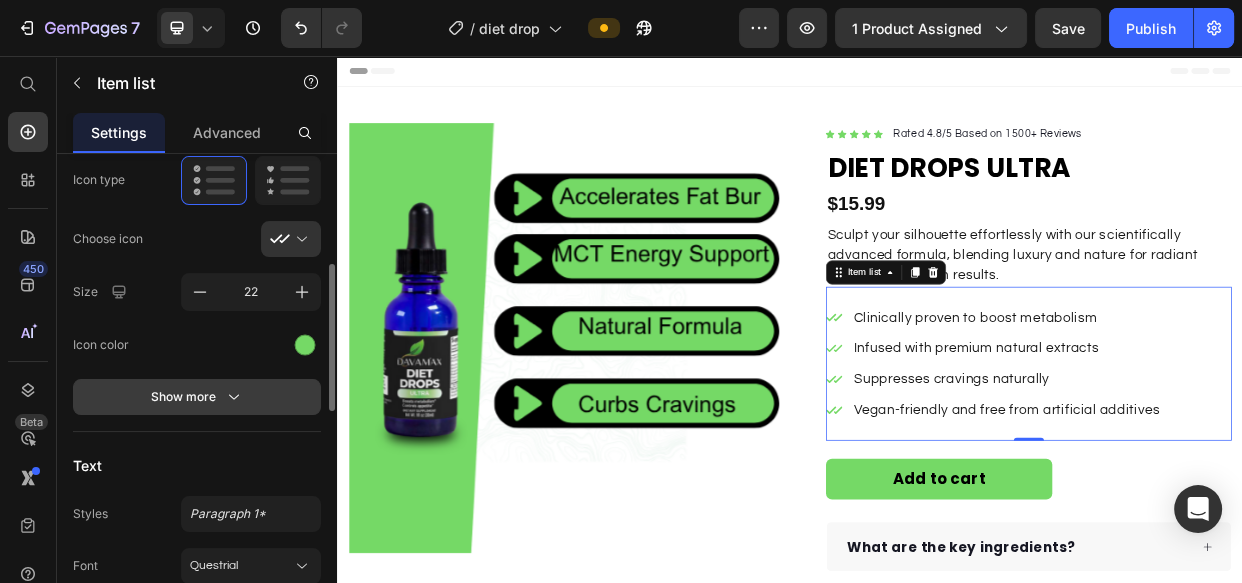 click on "Show more" at bounding box center (197, 397) 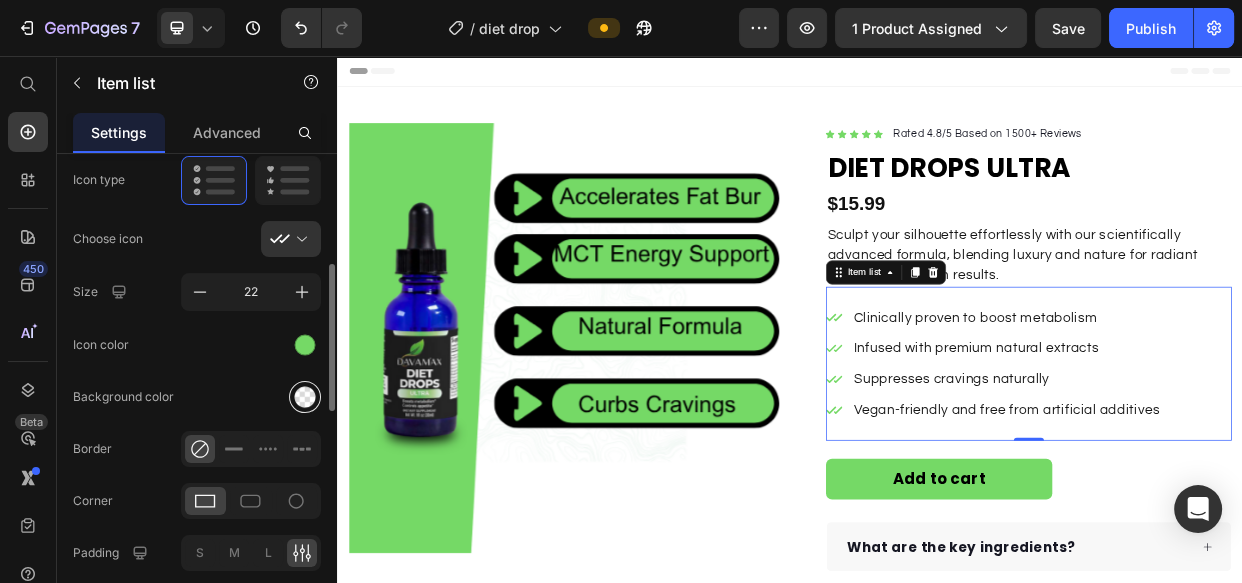 click at bounding box center [305, 397] 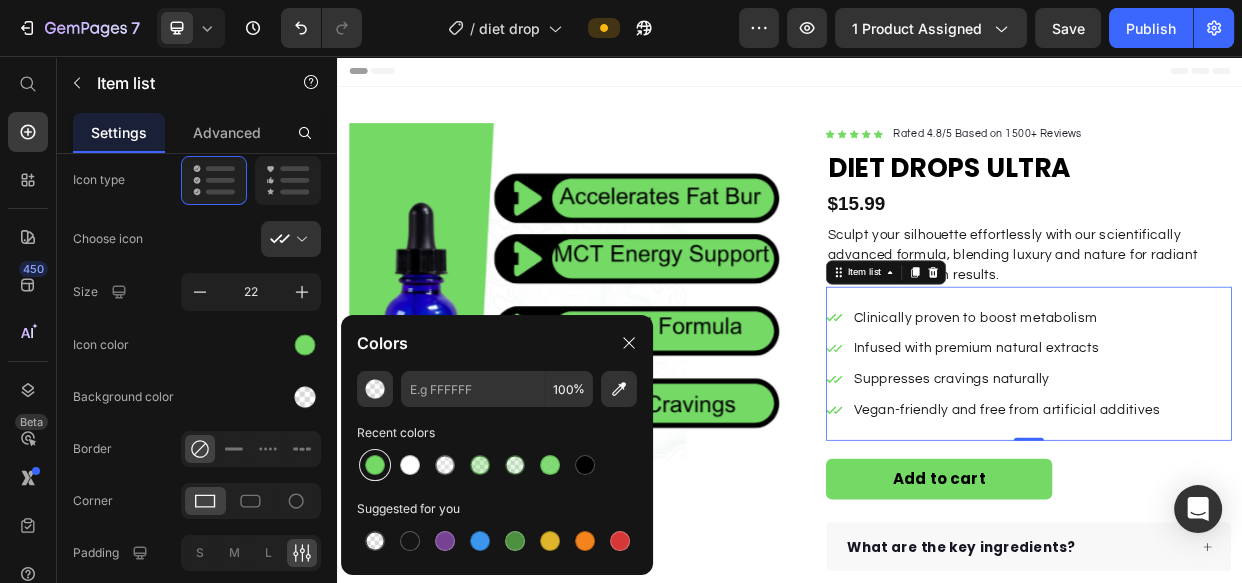 click at bounding box center (375, 465) 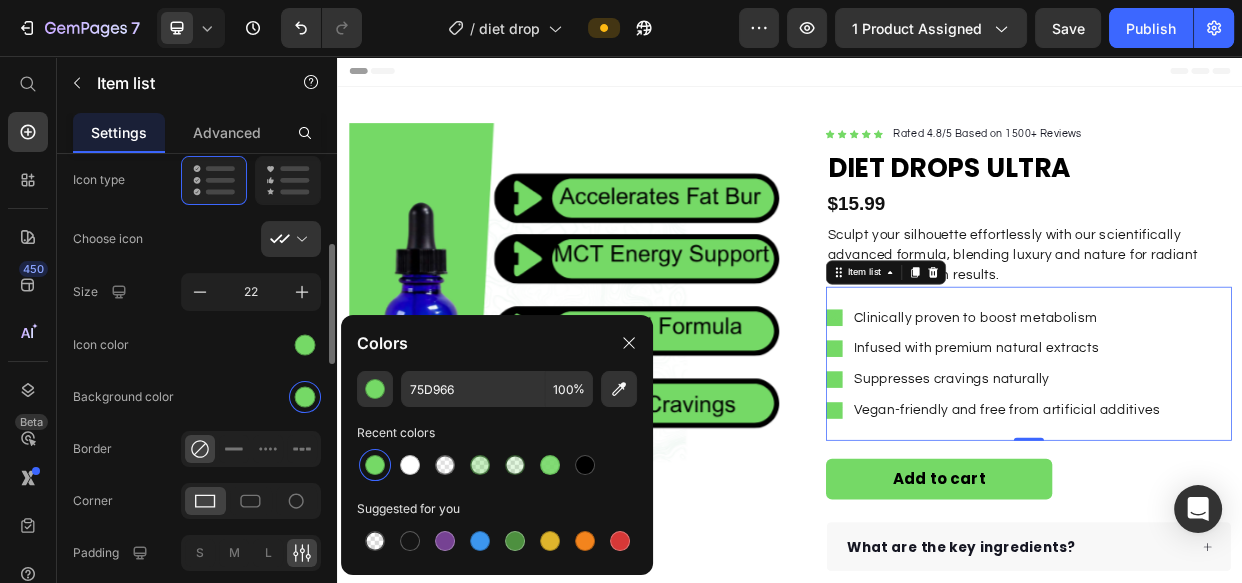drag, startPoint x: 309, startPoint y: 499, endPoint x: 306, endPoint y: 468, distance: 31.144823 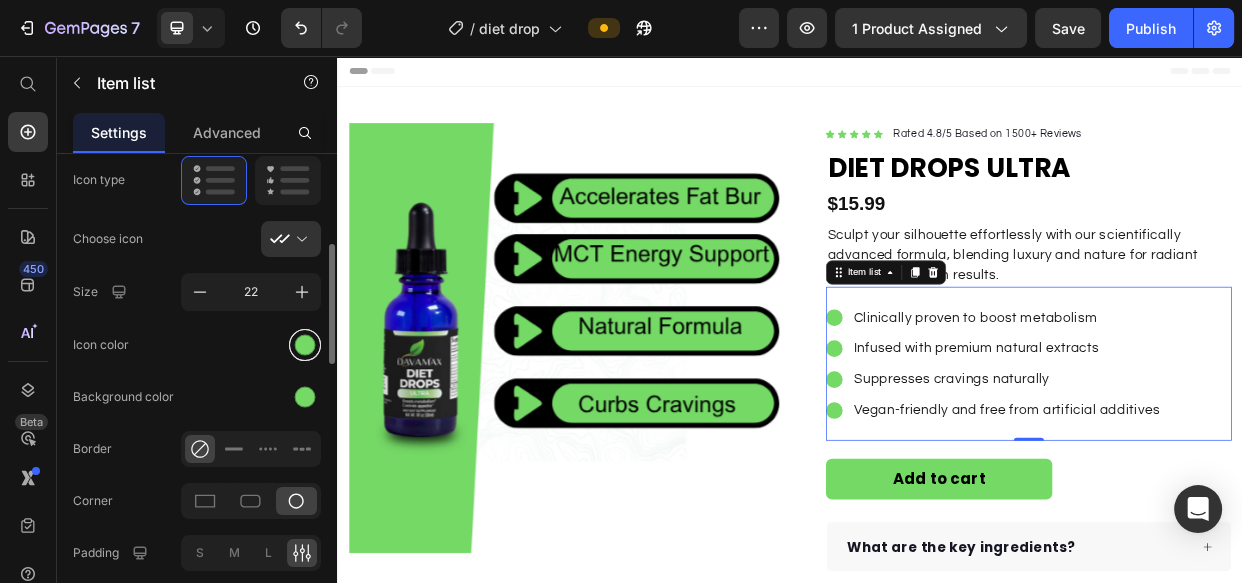 click at bounding box center (305, 344) 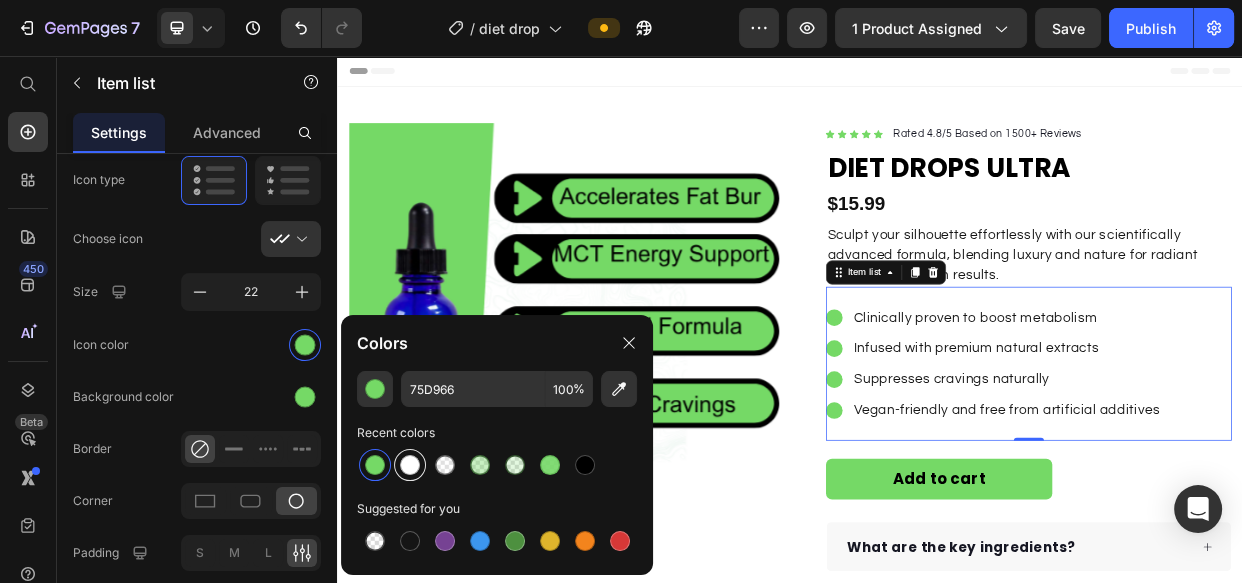 click at bounding box center [410, 465] 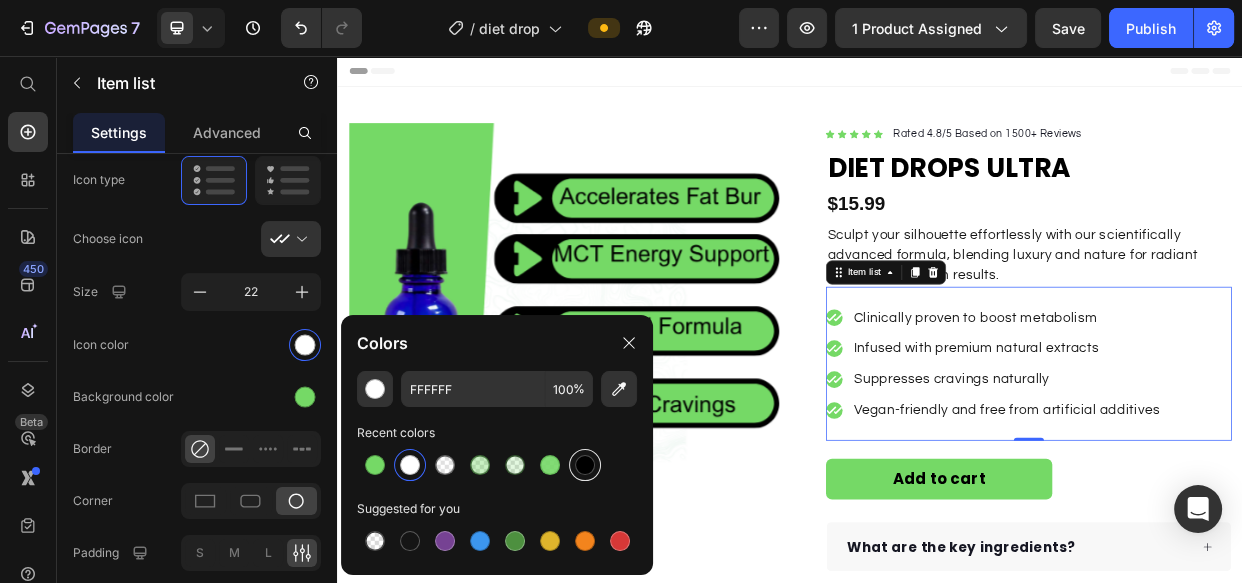 click at bounding box center (585, 465) 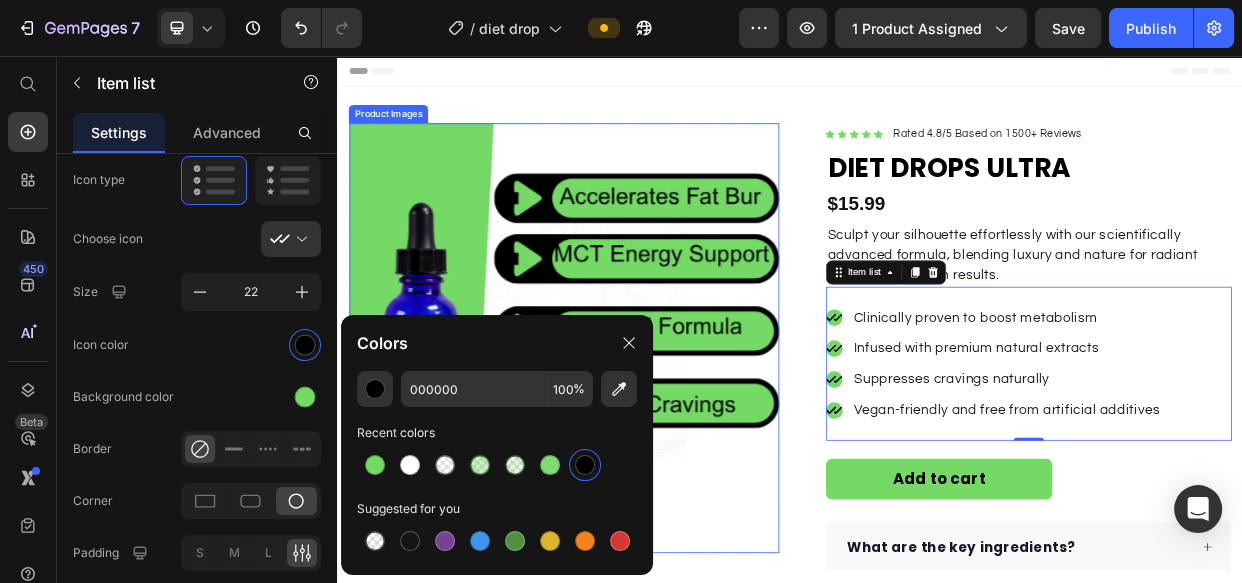 click on "Product Images Row Icon Icon Icon Icon Icon Icon List Hoz Rated 4.8/5 Based on 1500+ Reviews Text block Row DIET DROPS ULTRA Product Title $15.99 Product Price Sculpt your silhouette effortlessly with our scientifically advanced formula, blending luxury and nature for radiant beauty and proven results. Text block
Clinically proven to boost metabolism
Infused with premium natural extracts
Suppresses cravings naturally
Vegan-friendly and free from artificial additives Item list   0 Add to cart Product Cart Button
What are the key ingredients?
How should I take Diet Drops for best results?
Is there a money-back guarantee? Accordion Row Product" at bounding box center [937, 523] 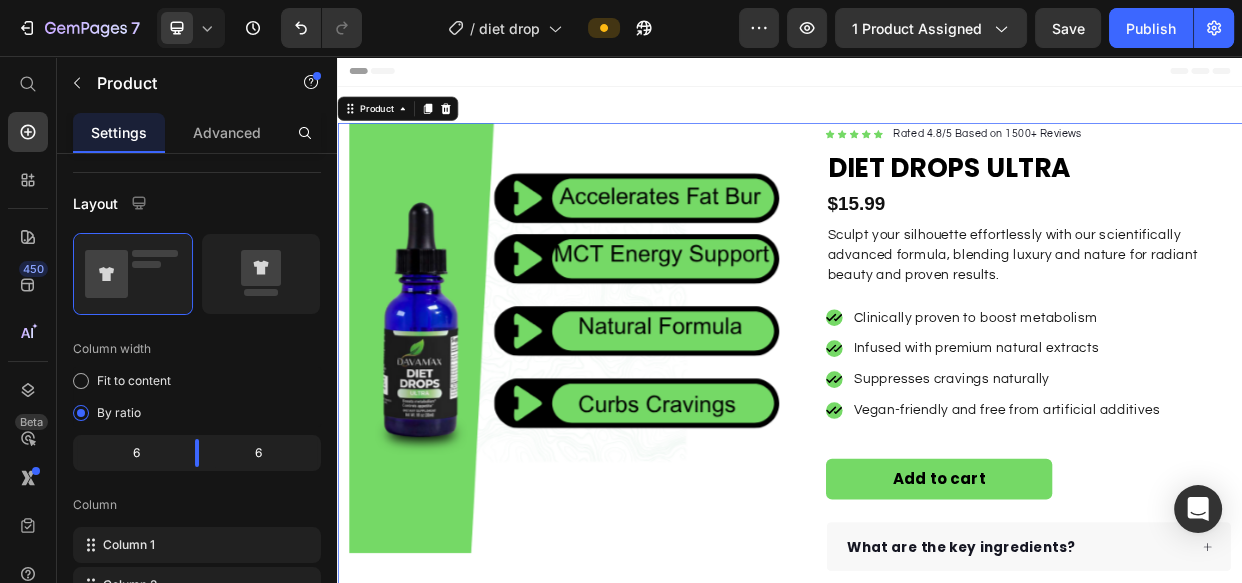 scroll, scrollTop: 0, scrollLeft: 0, axis: both 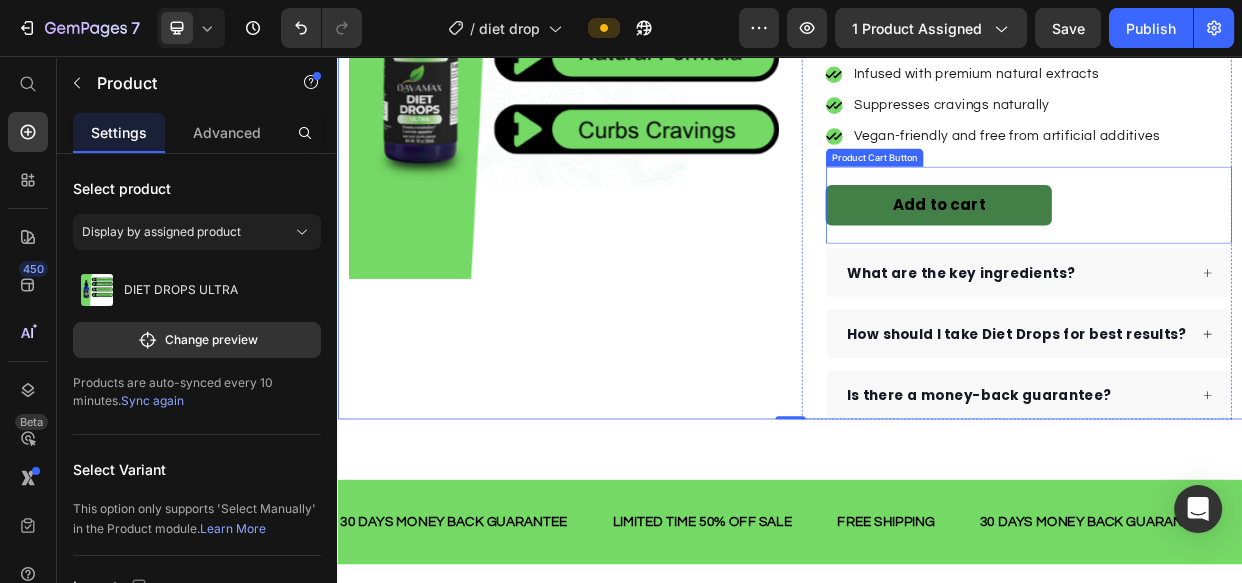 click on "Add to cart" at bounding box center (1134, 254) 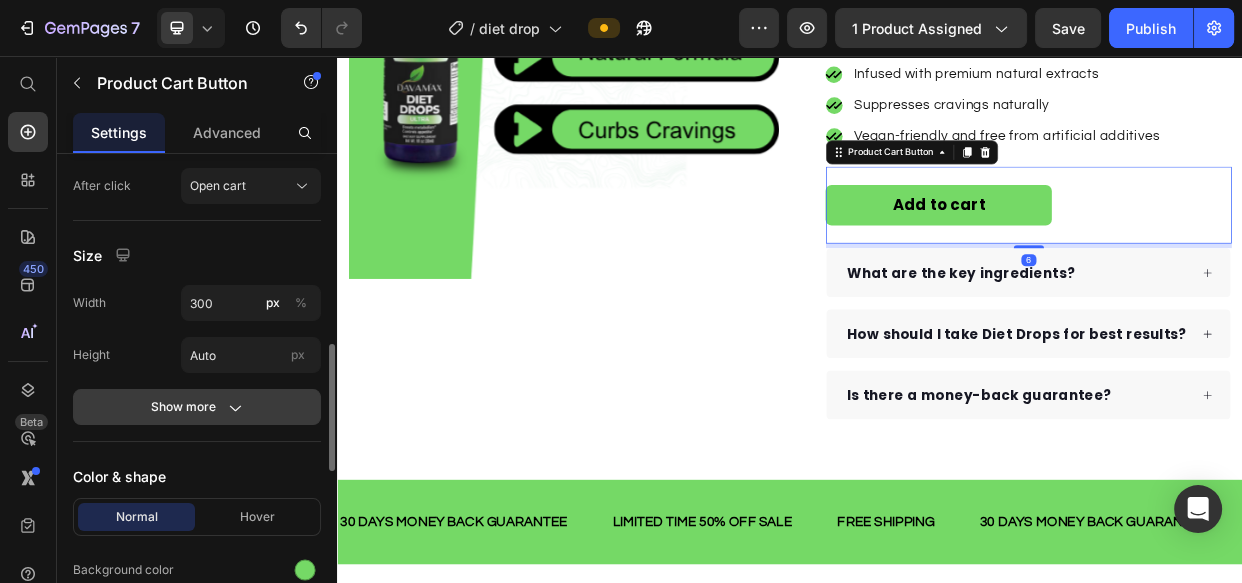 scroll, scrollTop: 1000, scrollLeft: 0, axis: vertical 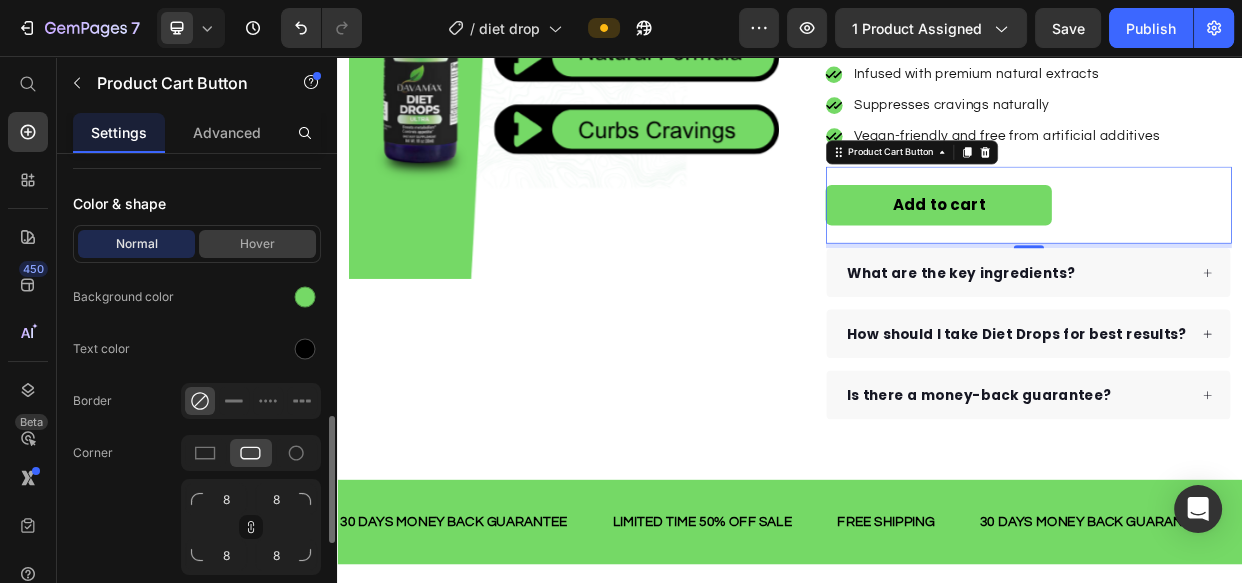click on "Hover" at bounding box center [257, 244] 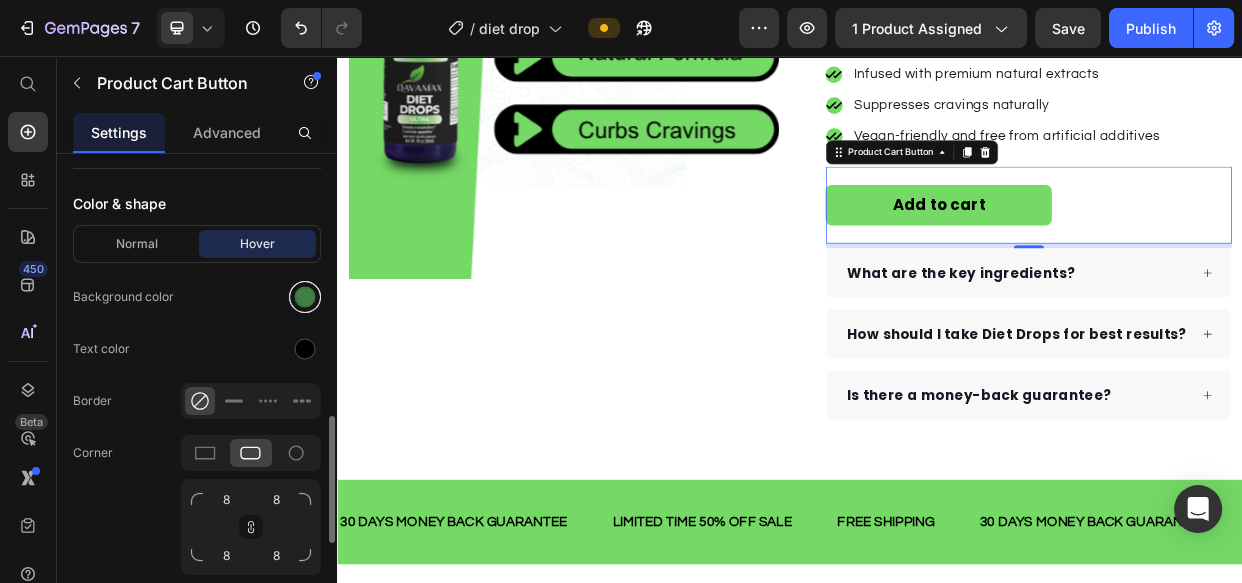 click at bounding box center [305, 297] 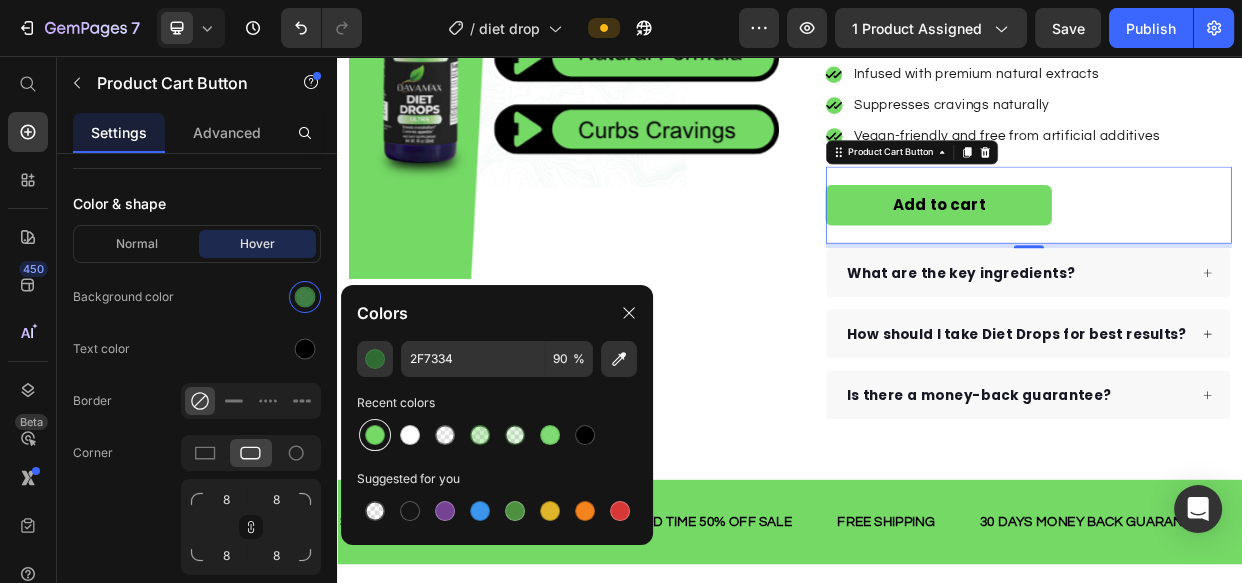 click at bounding box center (375, 435) 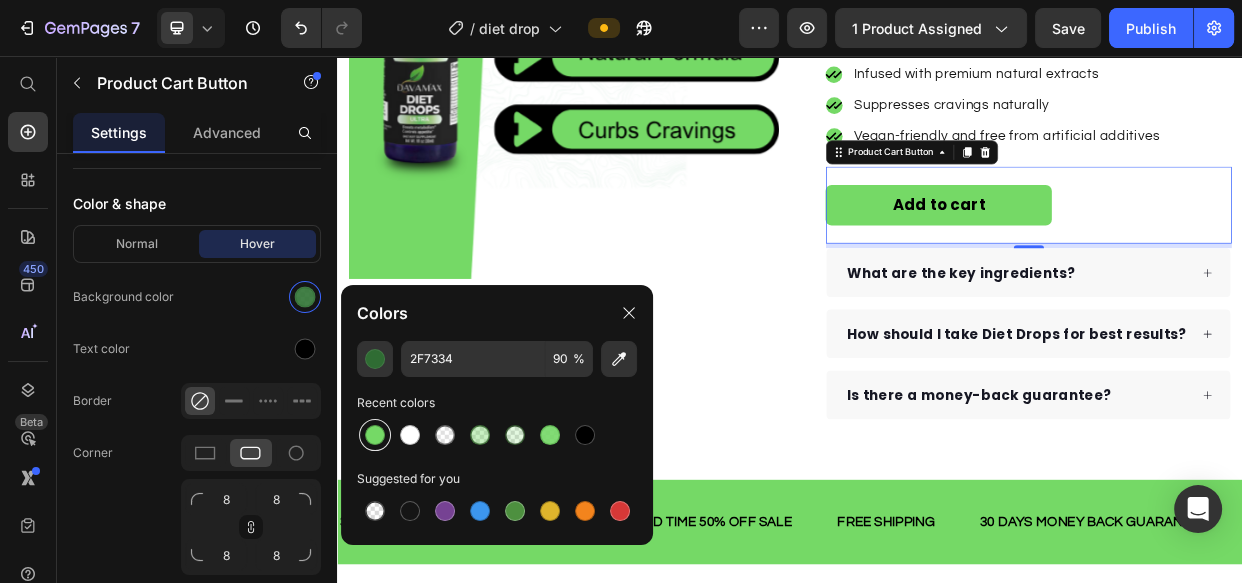 type on "75D966" 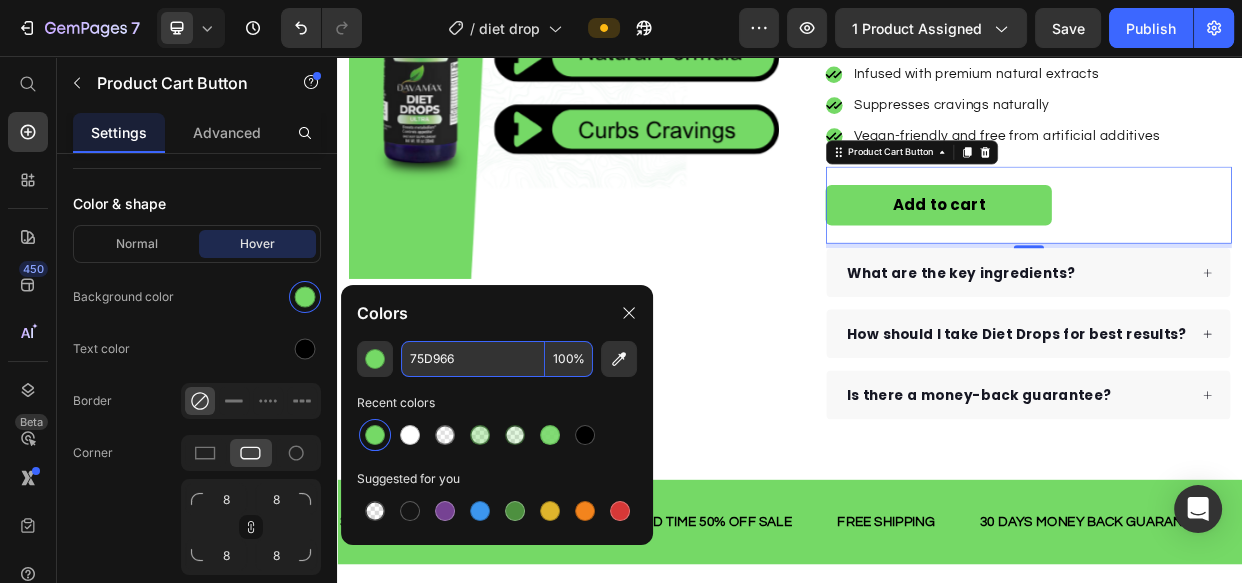 click on "100" at bounding box center (569, 359) 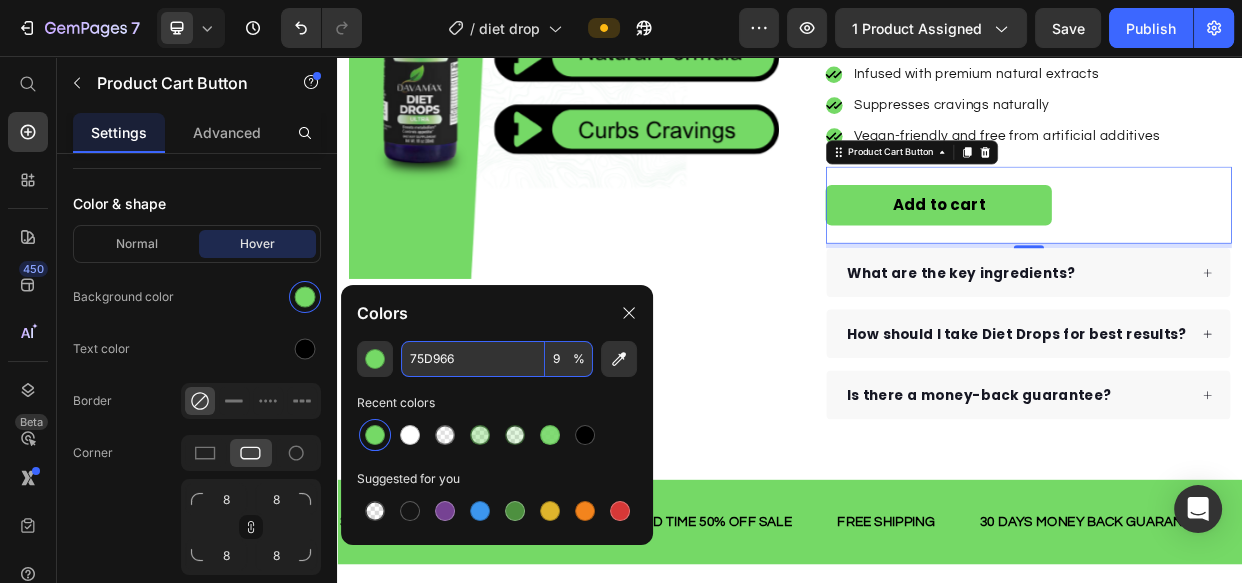 type on "90" 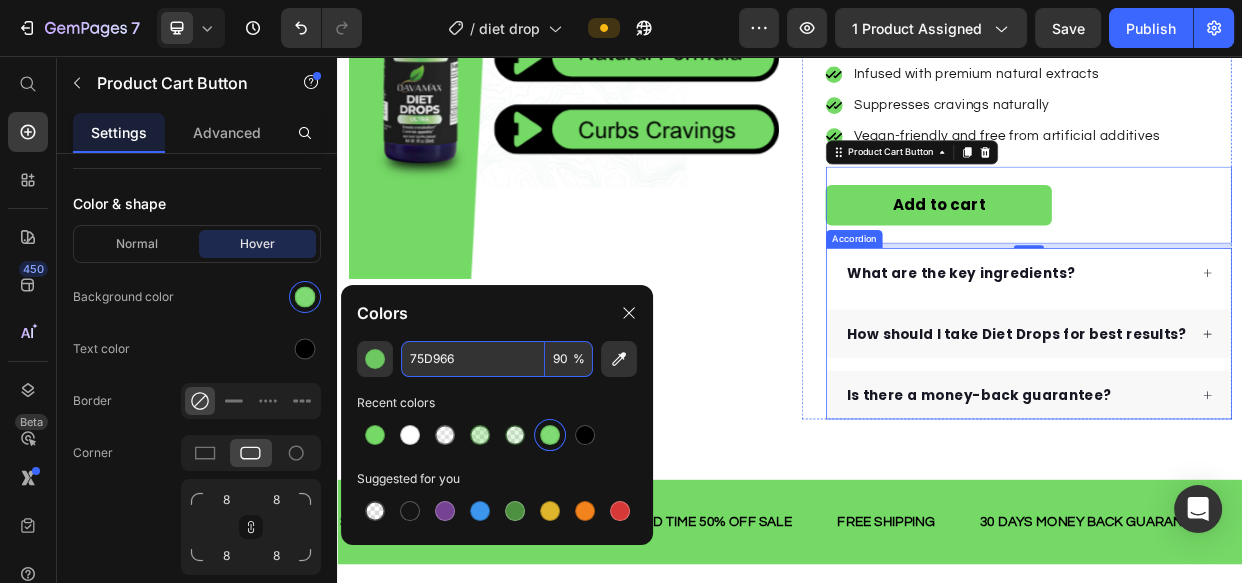 click on "What are the key ingredients?" at bounding box center [1238, 343] 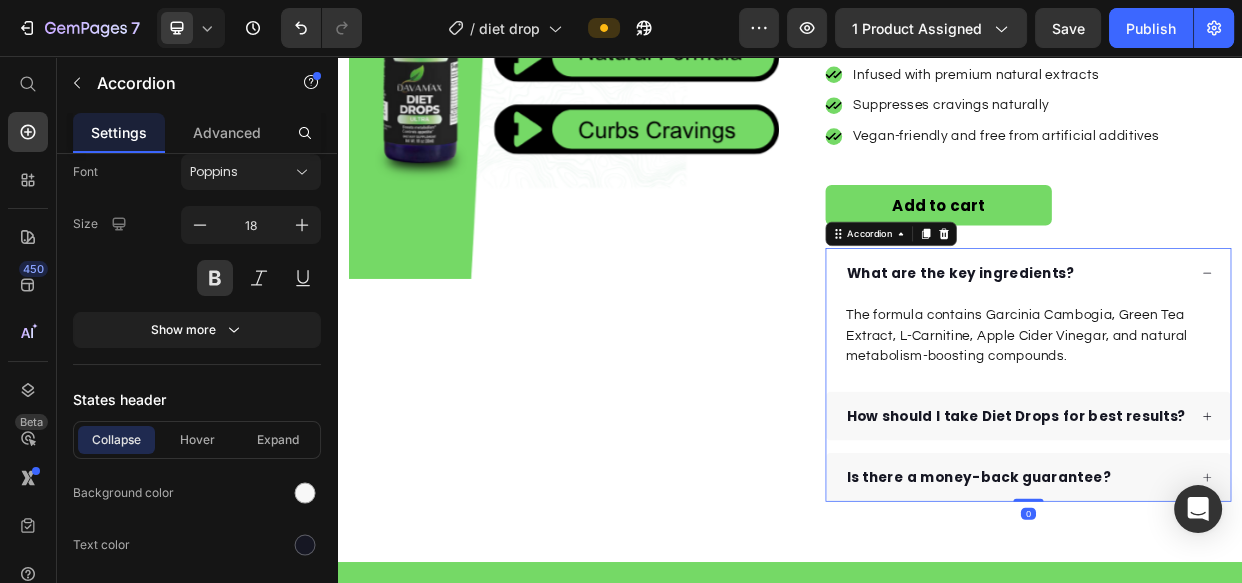 scroll, scrollTop: 0, scrollLeft: 0, axis: both 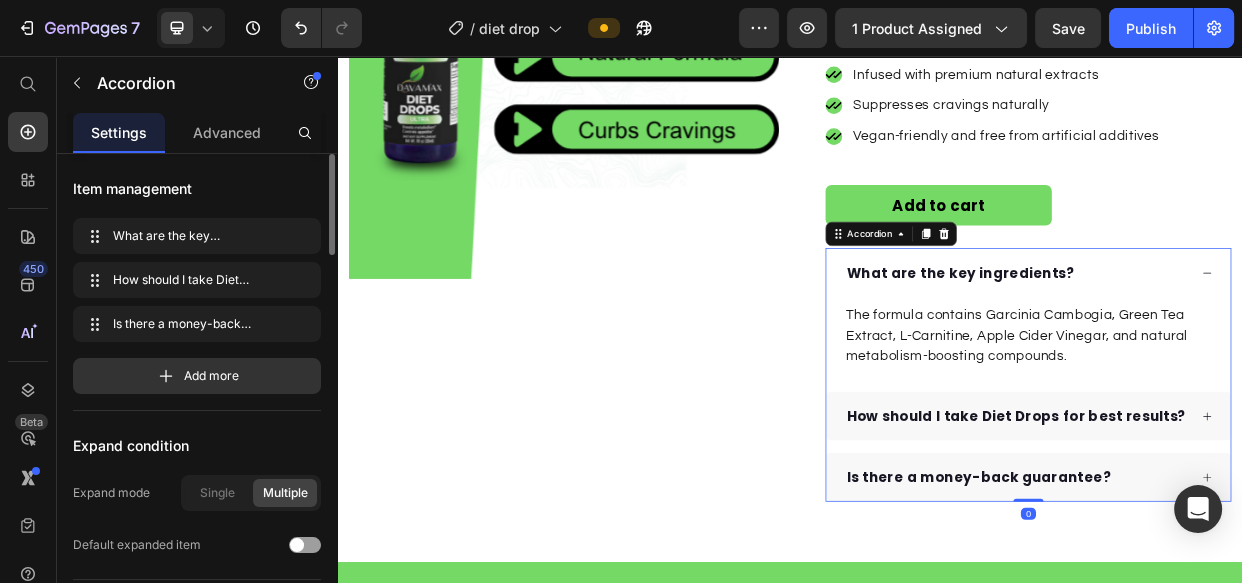 click on "What are the key ingredients?" at bounding box center (1238, 343) 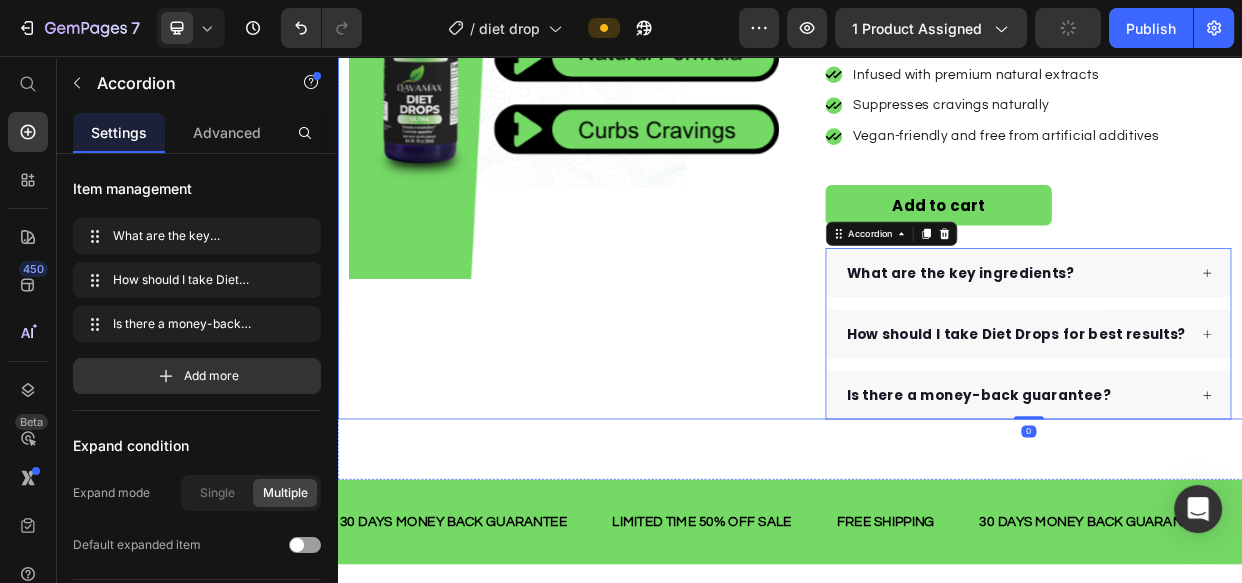 click on "Product Images Row" at bounding box center (637, 160) 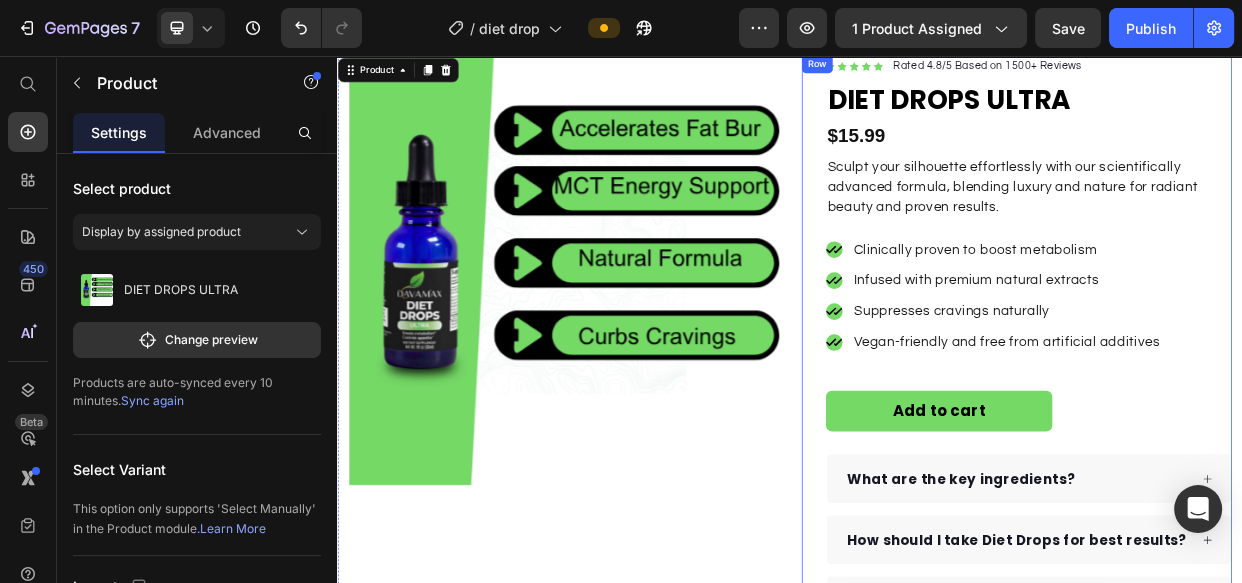 scroll, scrollTop: 0, scrollLeft: 0, axis: both 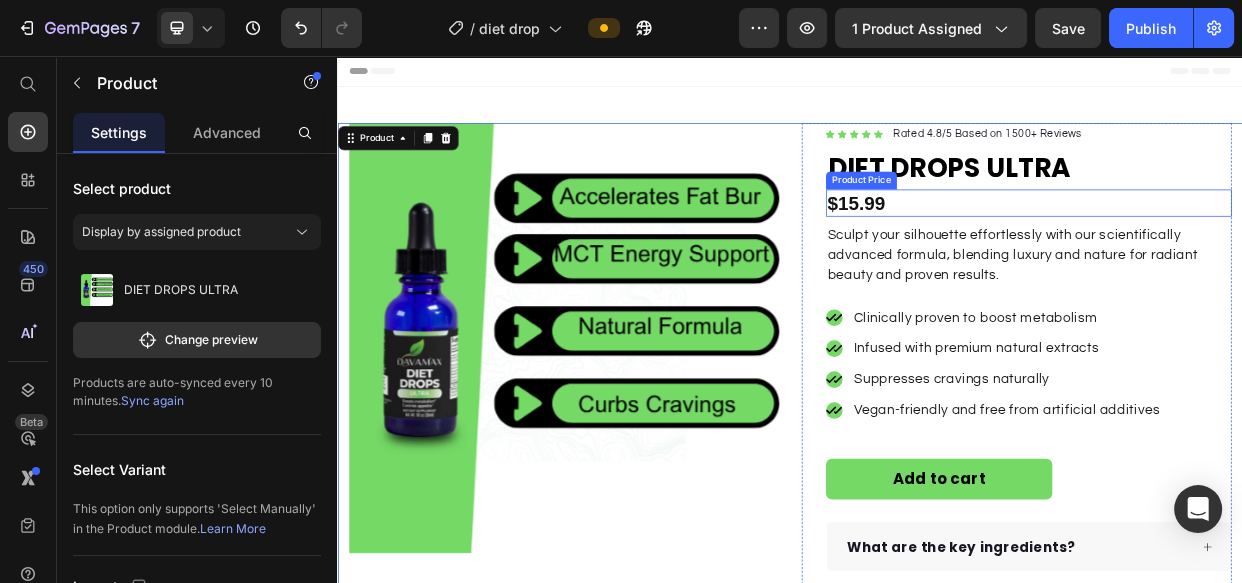 click on "$15.99" at bounding box center (1253, 251) 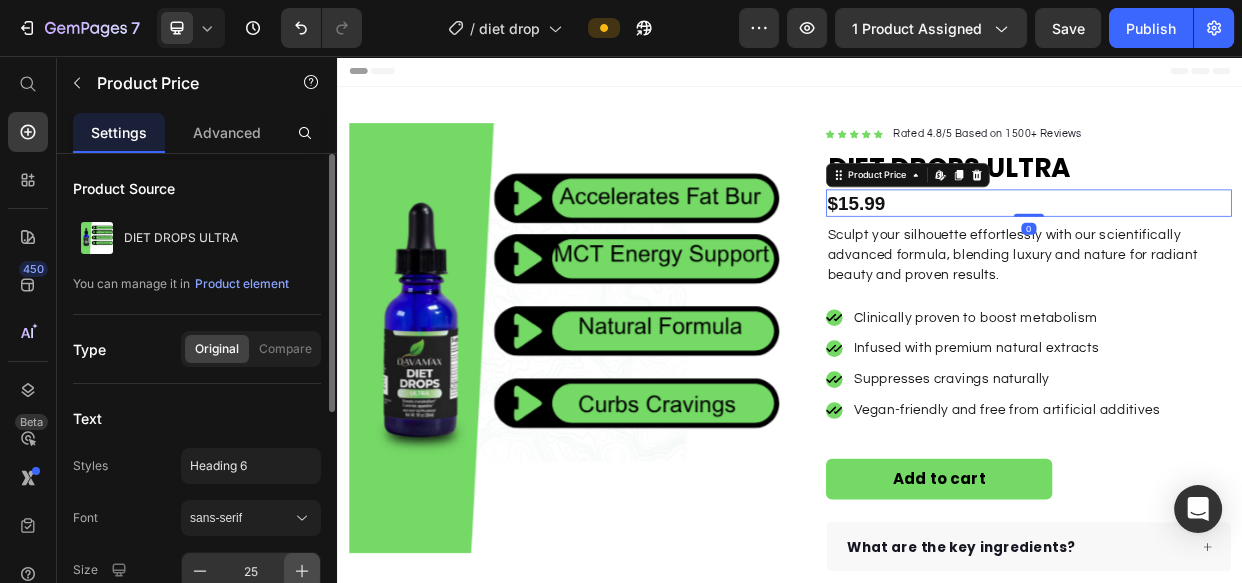 click 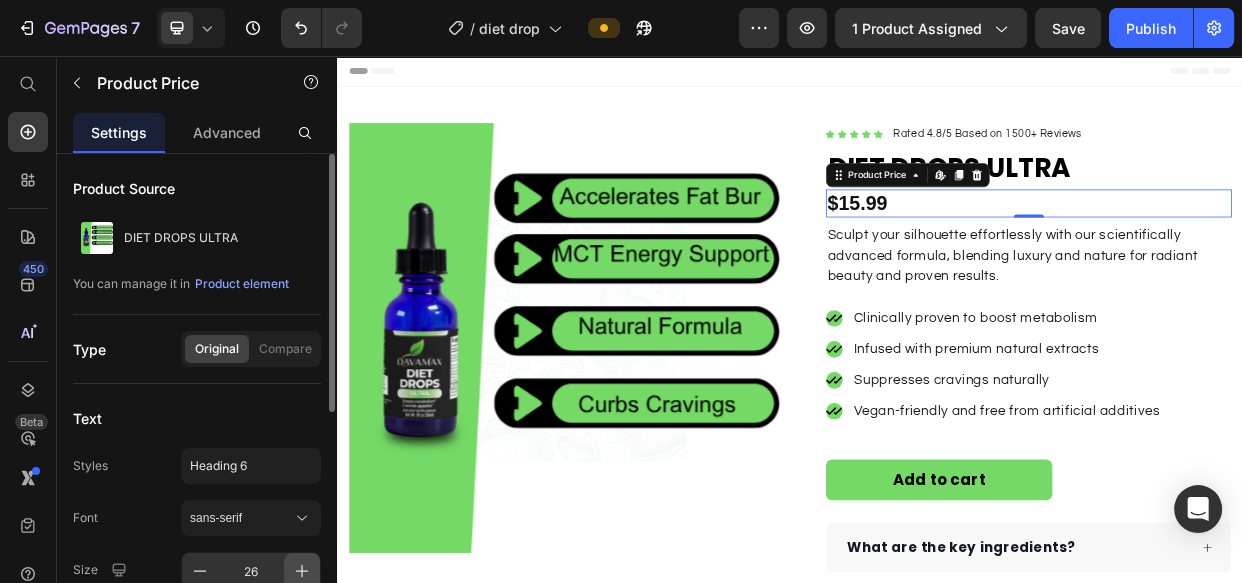 click 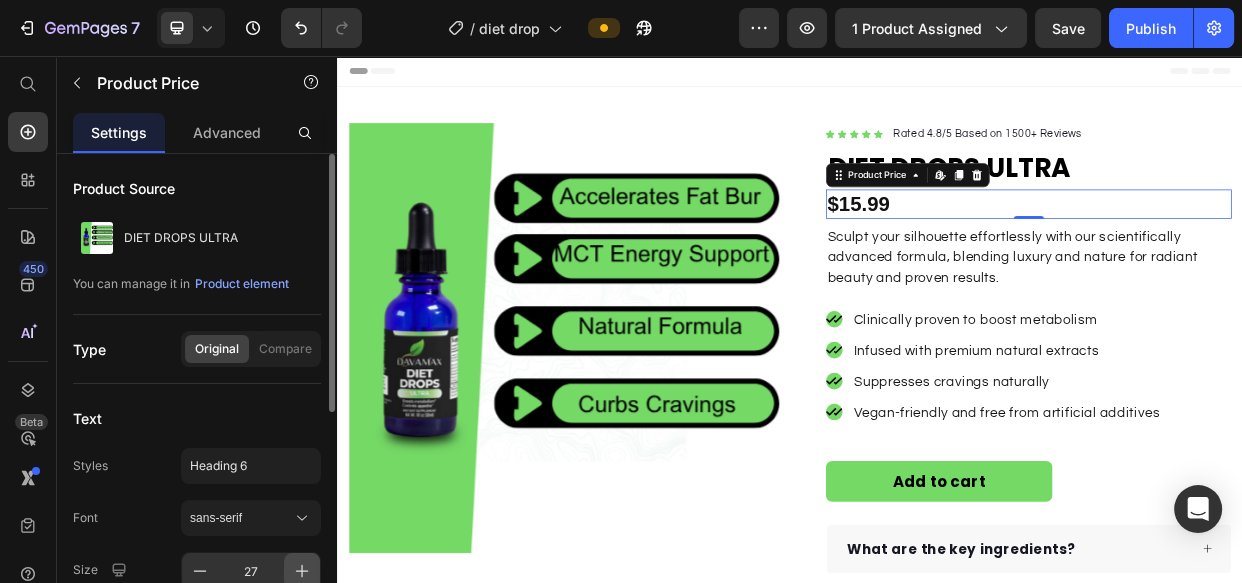 click 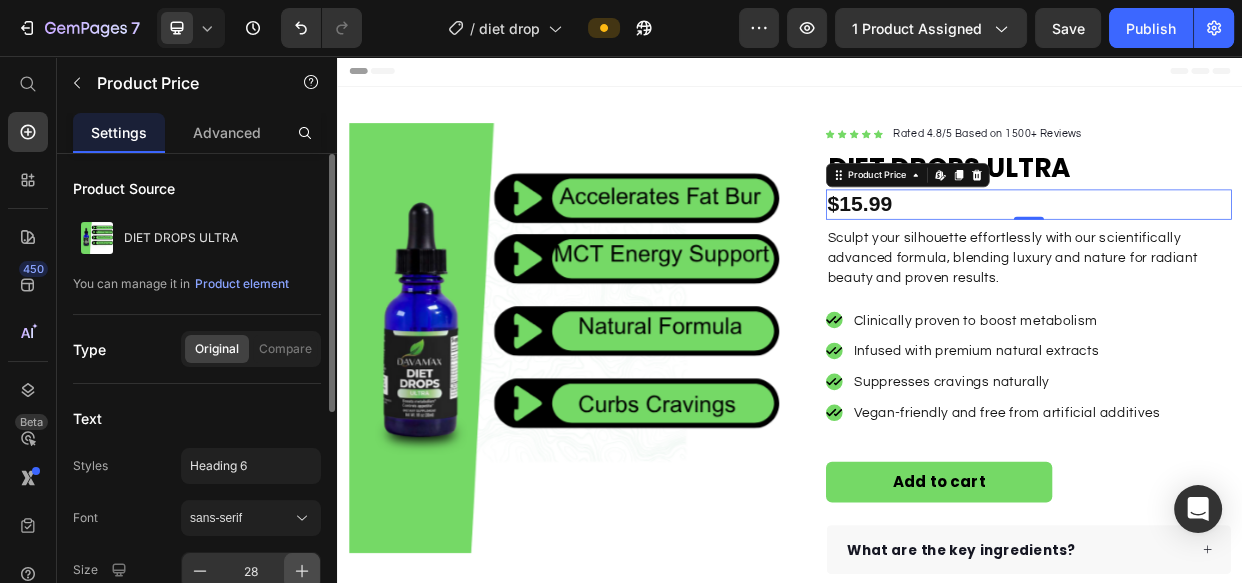 click 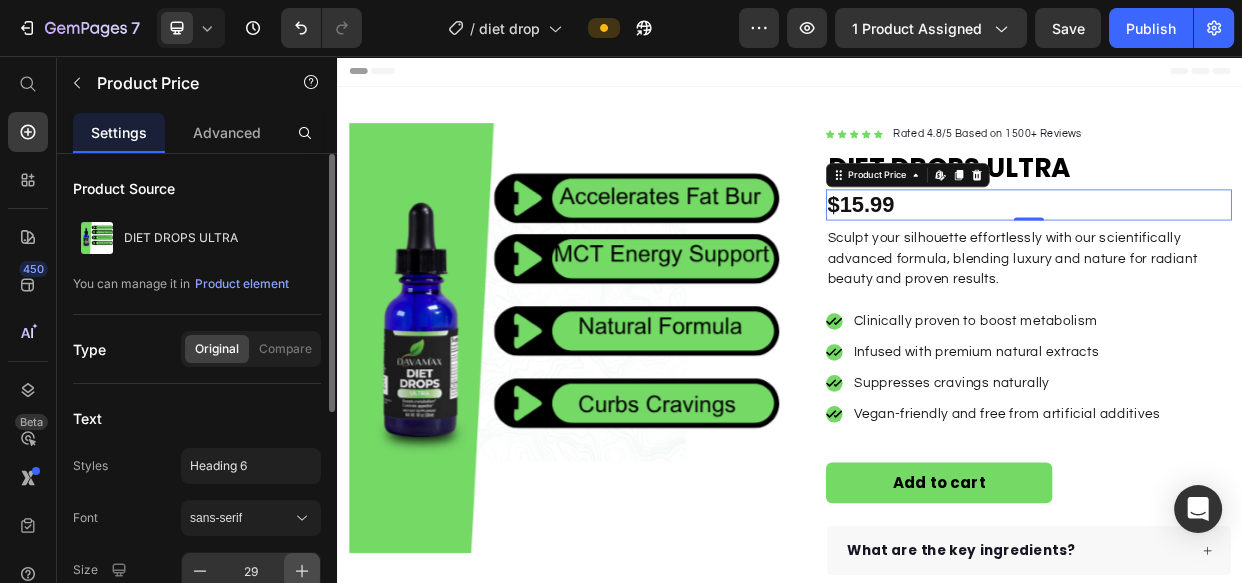 click 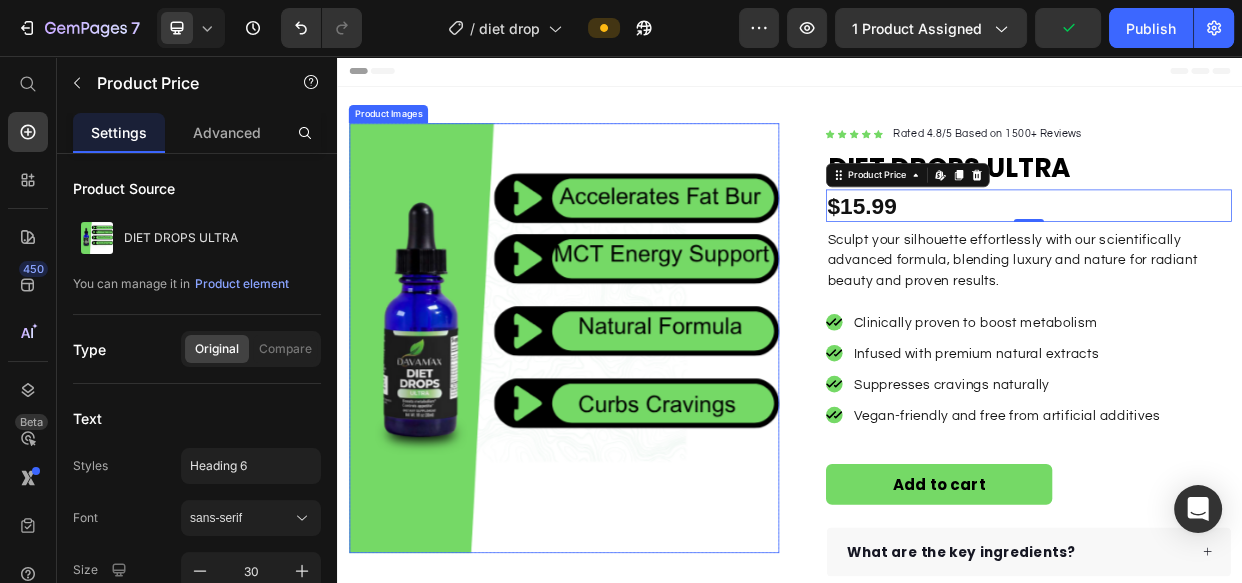 click at bounding box center (637, 430) 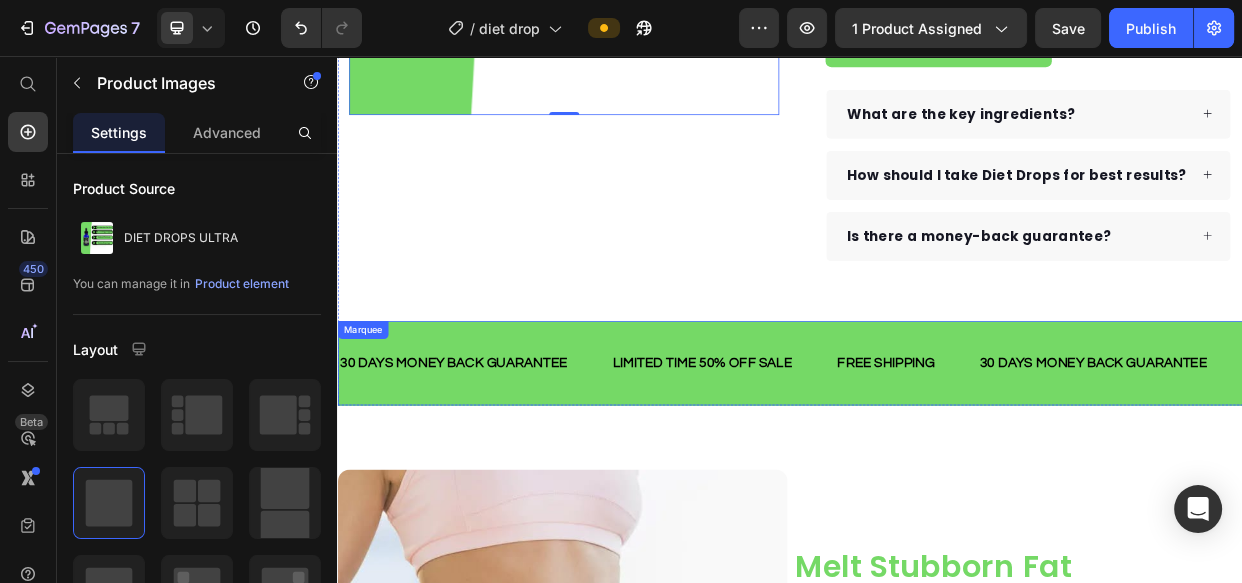 scroll, scrollTop: 727, scrollLeft: 0, axis: vertical 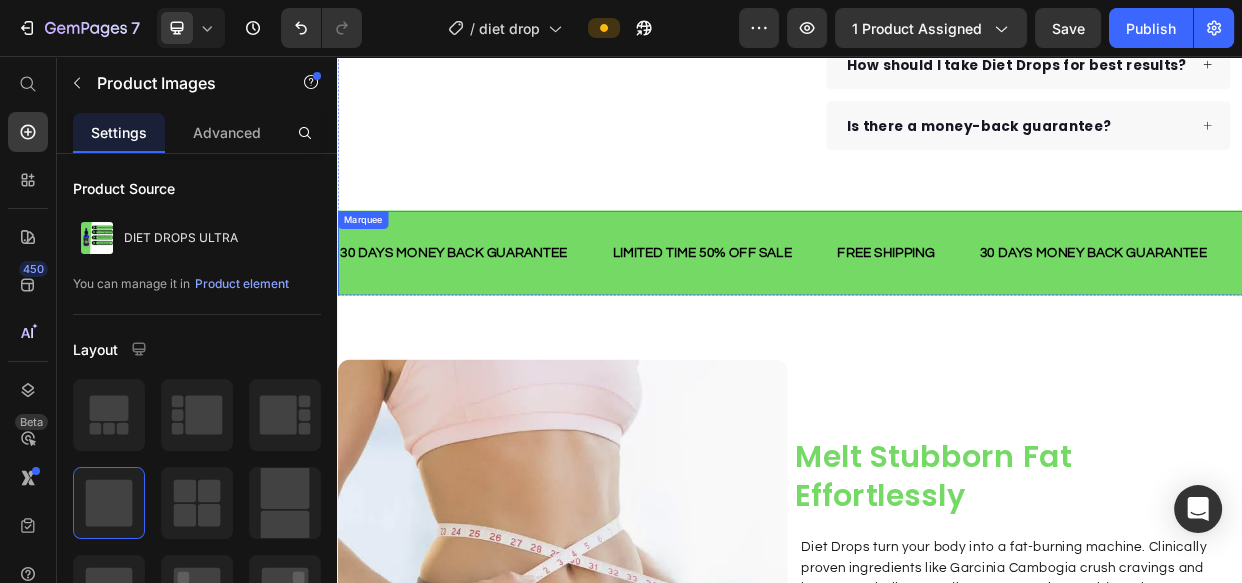 click on "30 DAYS MONEY BACK GUARANTEE Text LIMITED TIME 50% OFF SALE Text FREE SHIPPING Text 30 DAYS MONEY BACK GUARANTEE Text LIMITED TIME 50% OFF SALE Text FREE SHIPPING Text 30 DAYS MONEY BACK GUARANTEE Text LIMITED TIME 50% OFF SALE Text FREE SHIPPING Text 30 DAYS MONEY BACK GUARANTEE Text LIMITED TIME 50% OFF SALE Text FREE SHIPPING Text 30 DAYS MONEY BACK GUARANTEE Text LIMITED TIME 50% OFF SALE Text FREE SHIPPING Text 30 DAYS MONEY BACK GUARANTEE Text LIMITED TIME 50% OFF SALE Text FREE SHIPPING Text Marquee" at bounding box center [937, 317] 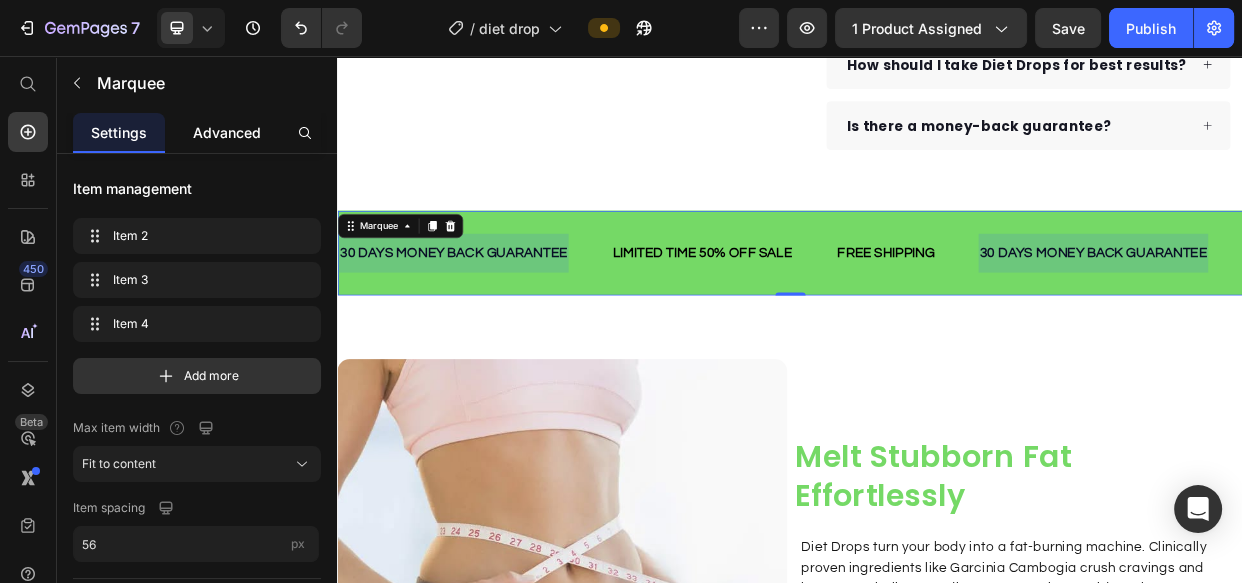 click on "Advanced" at bounding box center (227, 132) 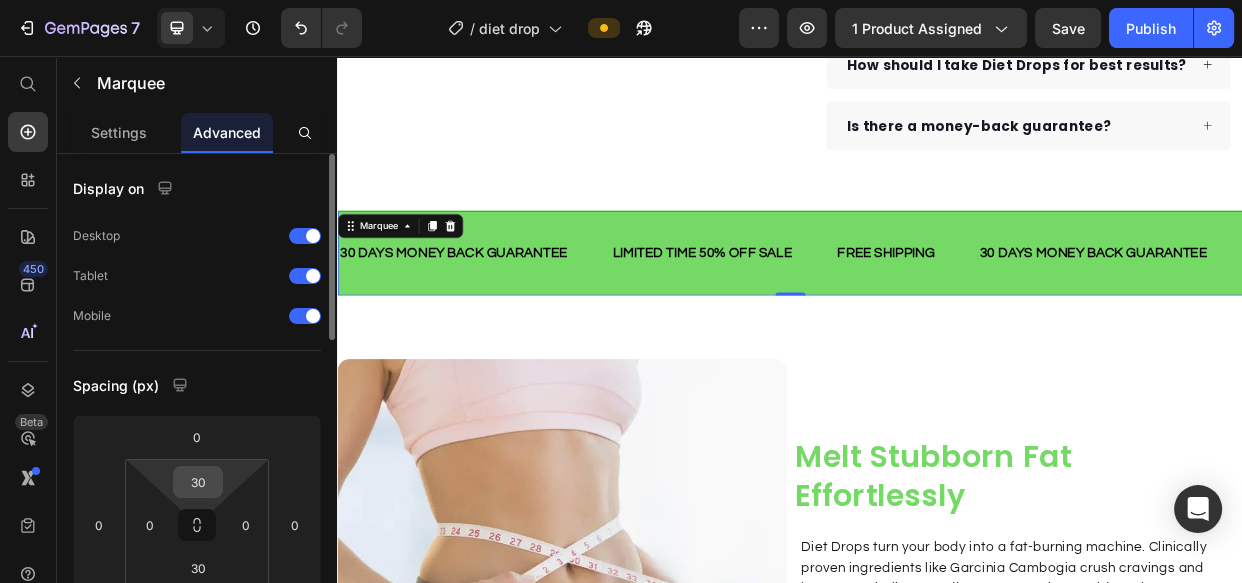 click on "30" at bounding box center (198, 482) 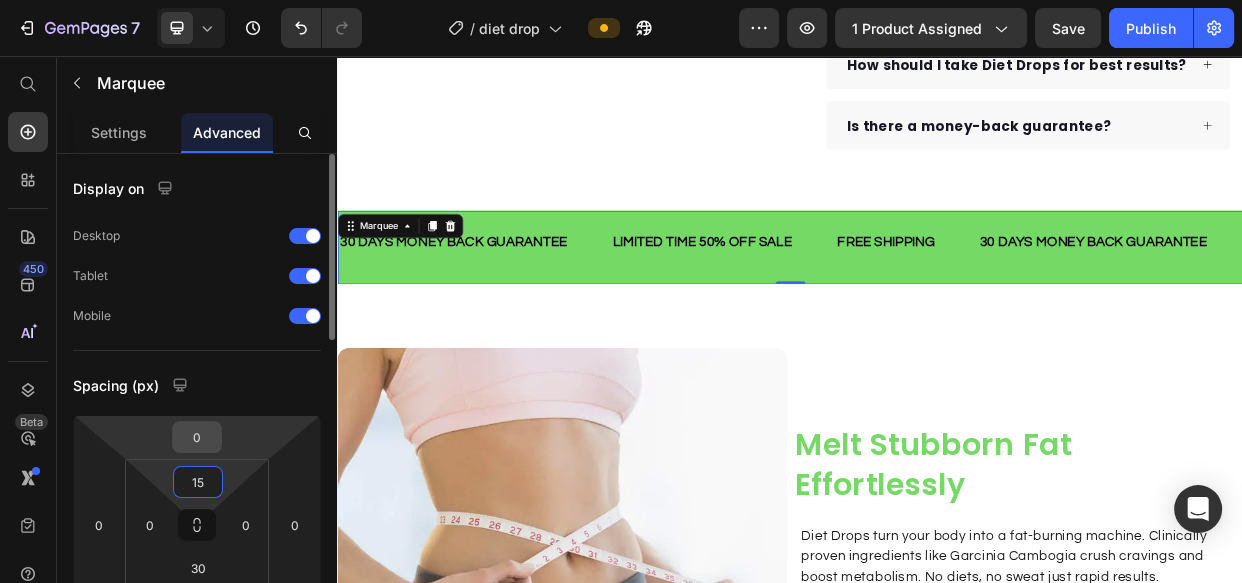 scroll, scrollTop: 90, scrollLeft: 0, axis: vertical 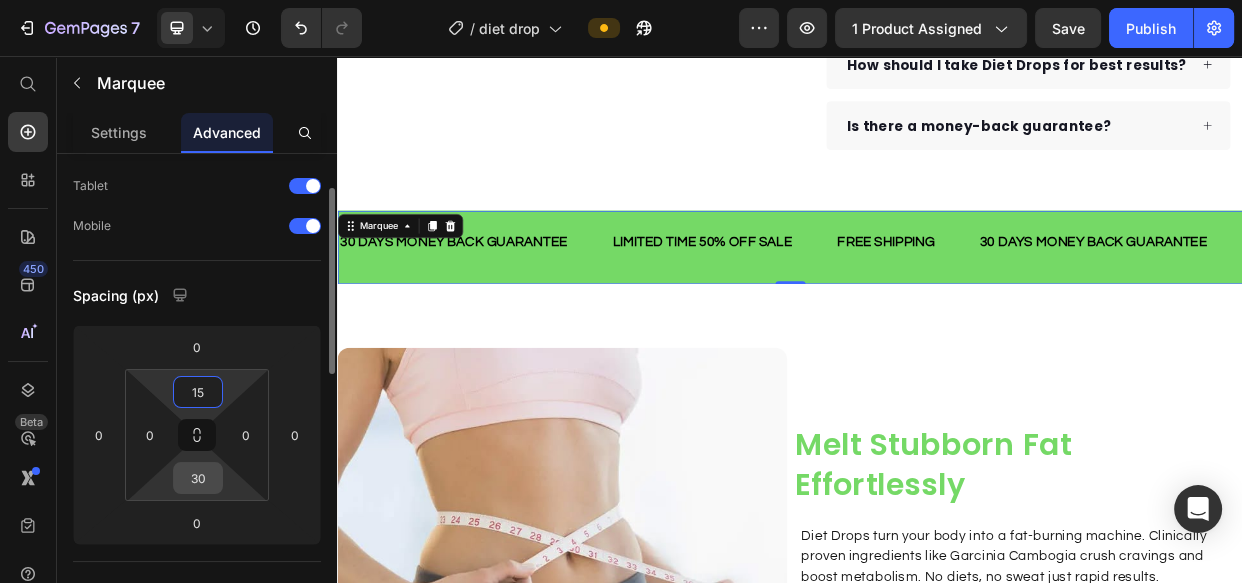 type on "15" 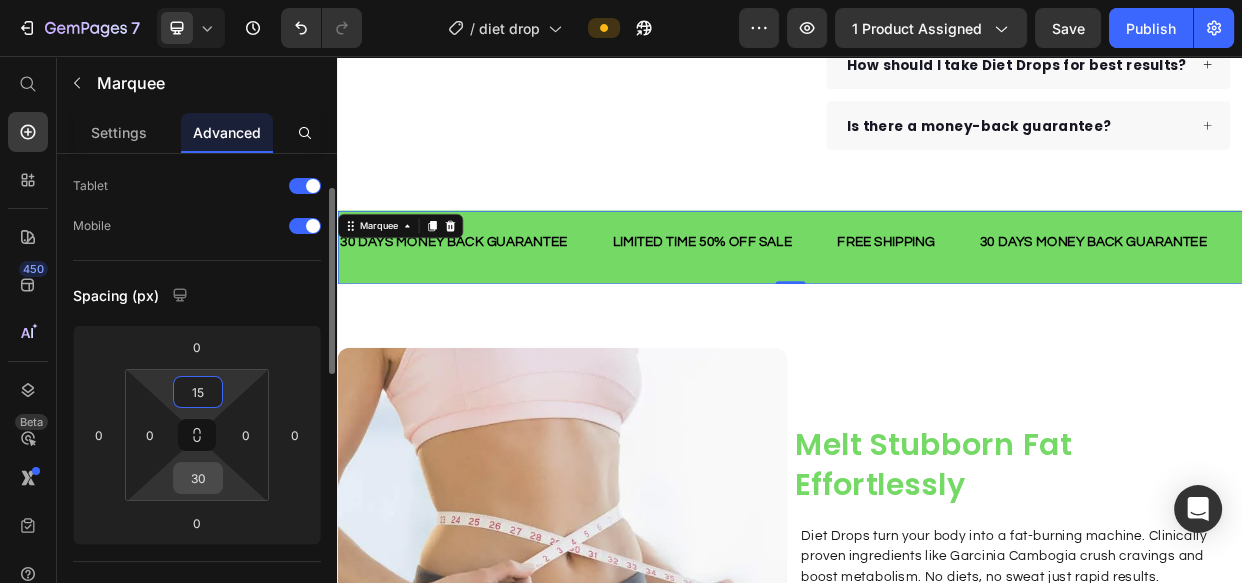 click on "30" at bounding box center (198, 478) 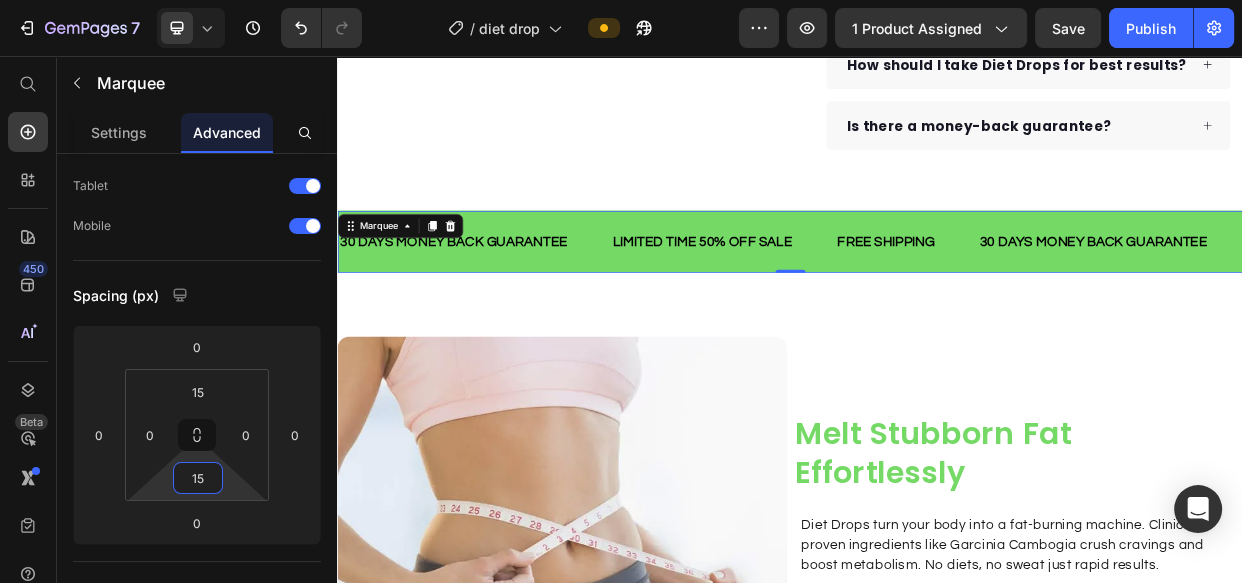 type on "15" 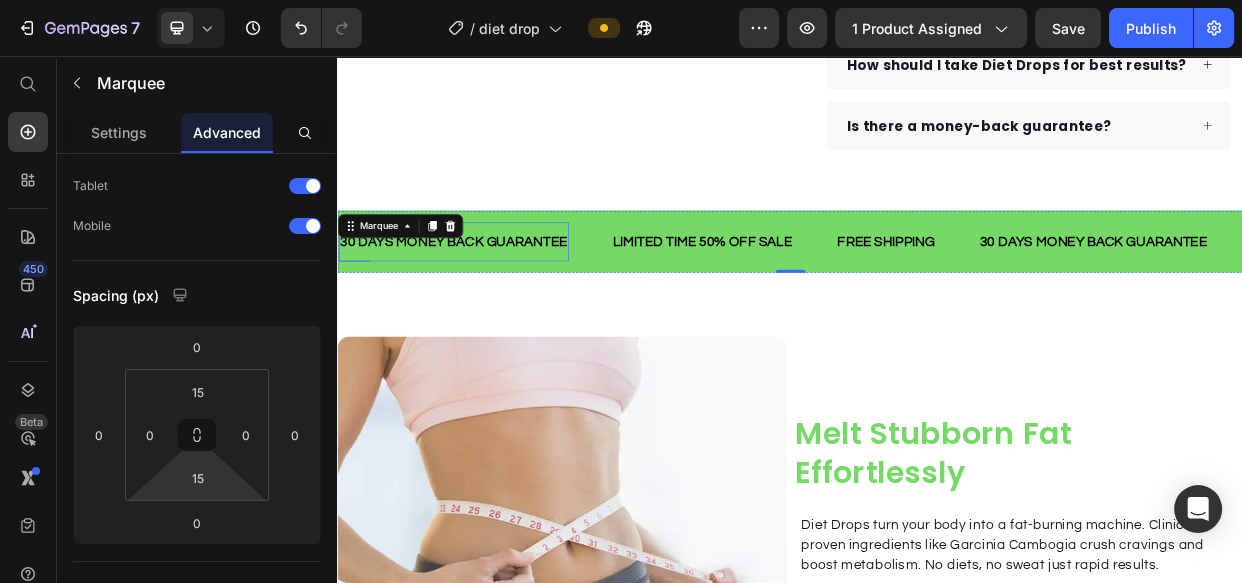 drag, startPoint x: 627, startPoint y: 301, endPoint x: 426, endPoint y: 354, distance: 207.87015 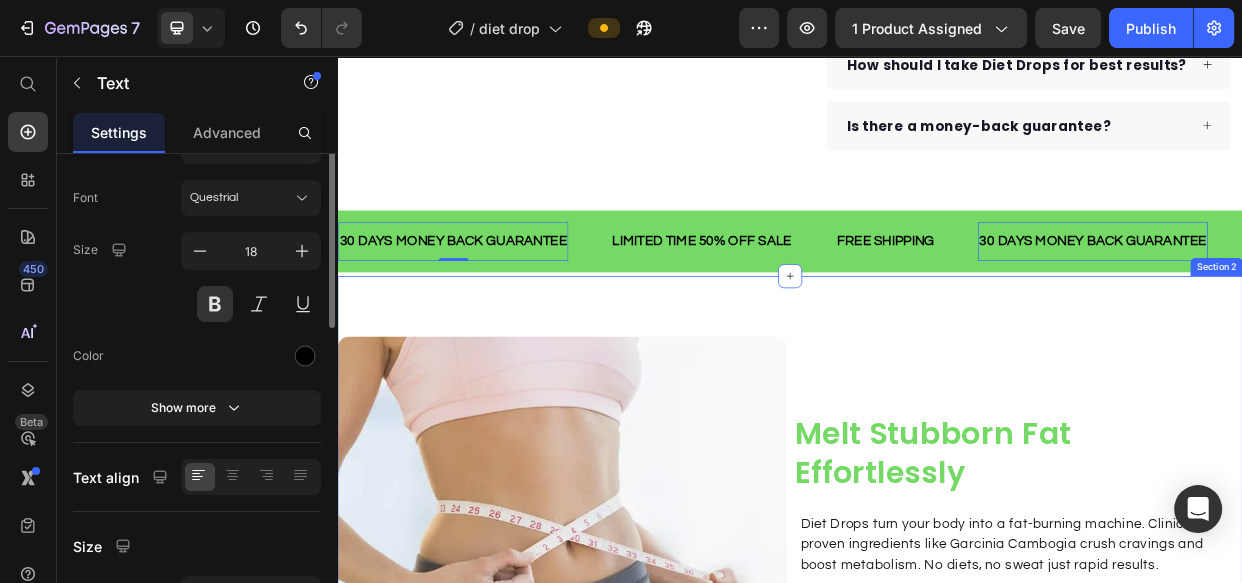 scroll, scrollTop: 0, scrollLeft: 0, axis: both 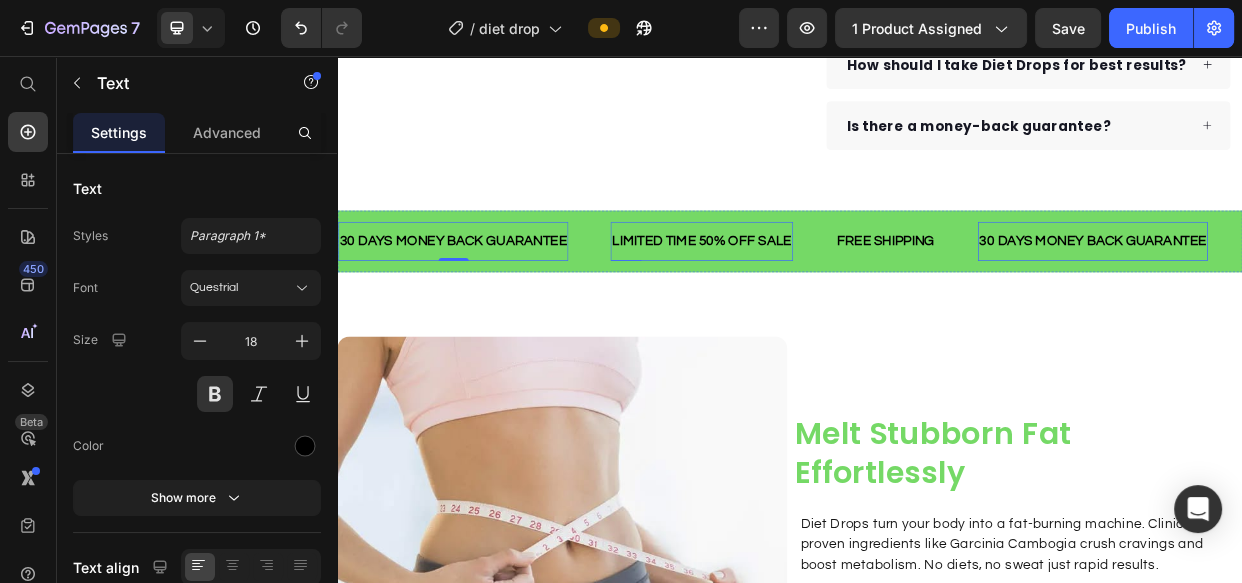 click on "LIMITED TIME 50% OFF SALE" at bounding box center [820, 302] 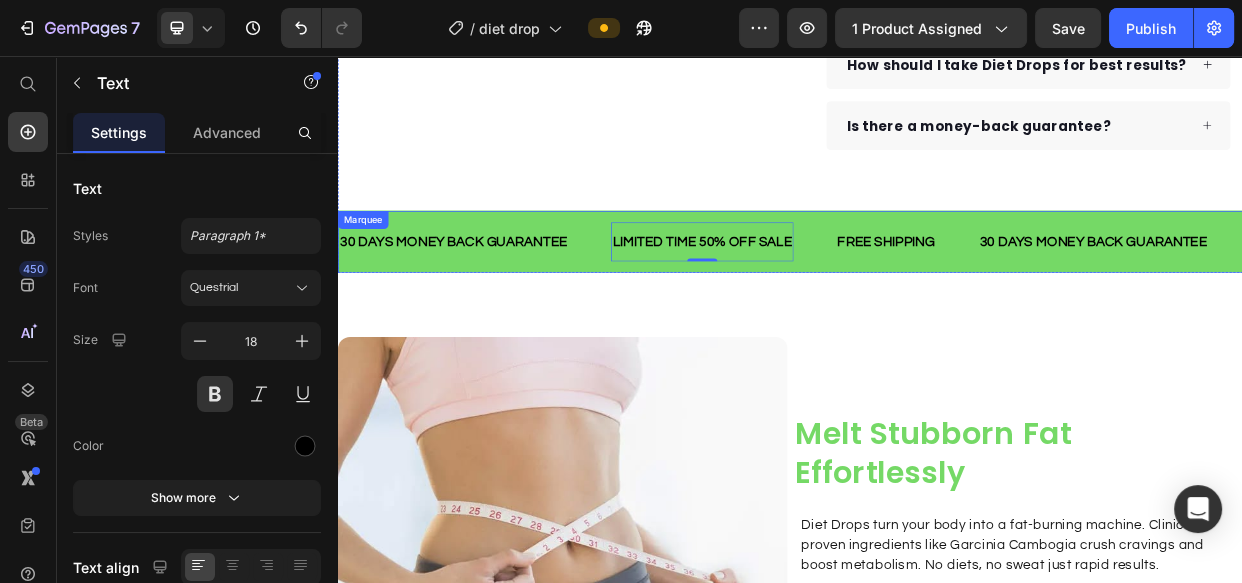 click on "30 DAYS MONEY BACK GUARANTEE Text LIMITED TIME 50% OFF SALE Text   0 FREE SHIPPING Text 30 DAYS MONEY BACK GUARANTEE Text LIMITED TIME 50% OFF SALE Text   0 FREE SHIPPING Text 30 DAYS MONEY BACK GUARANTEE Text LIMITED TIME 50% OFF SALE Text   0 FREE SHIPPING Text 30 DAYS MONEY BACK GUARANTEE Text LIMITED TIME 50% OFF SALE Text   0 FREE SHIPPING Text 30 DAYS MONEY BACK GUARANTEE Text LIMITED TIME 50% OFF SALE Text   0 FREE SHIPPING Text 30 DAYS MONEY BACK GUARANTEE Text LIMITED TIME 50% OFF SALE Text   0 FREE SHIPPING Text Marquee" at bounding box center (937, 302) 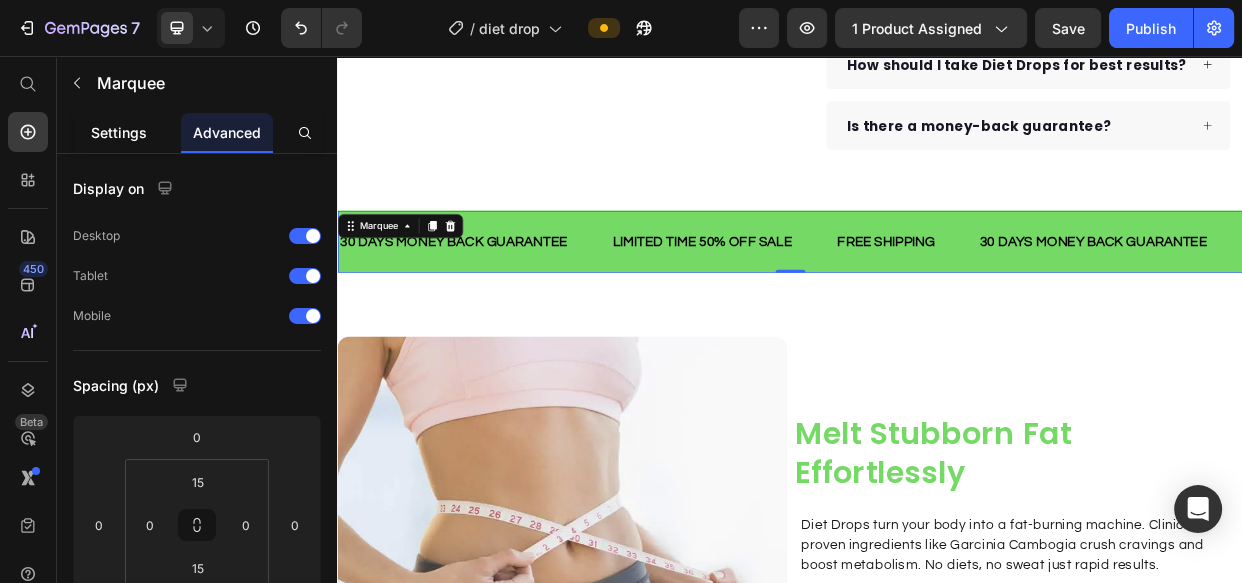 click on "Settings" at bounding box center [119, 132] 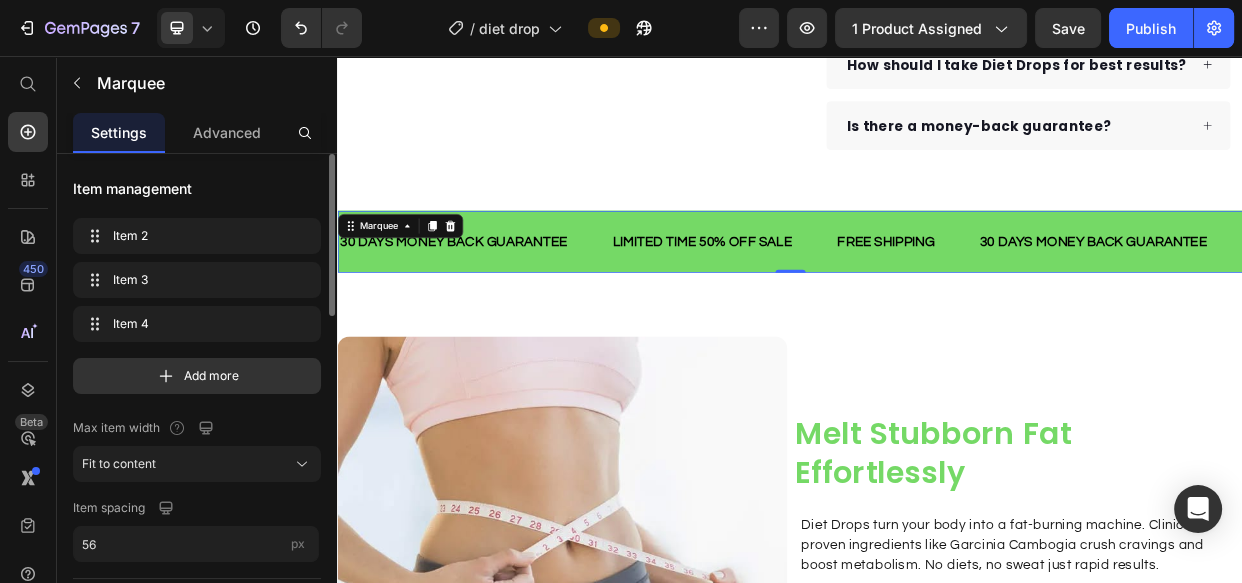 scroll, scrollTop: 272, scrollLeft: 0, axis: vertical 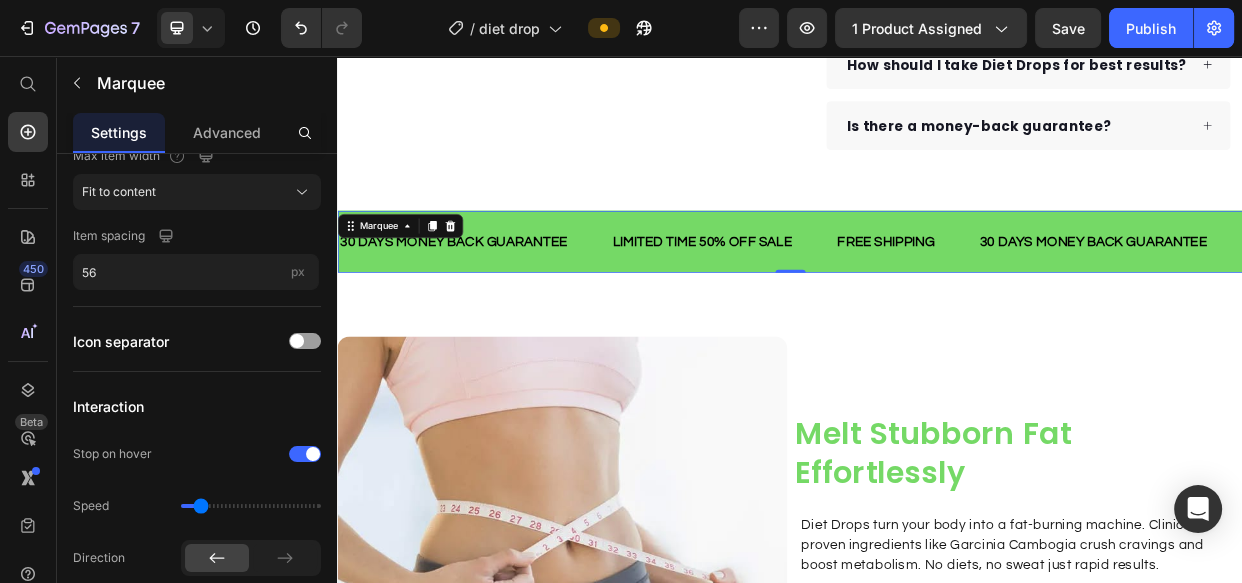 click on "30 DAYS MONEY BACK GUARANTEE Text" at bounding box center [518, 302] 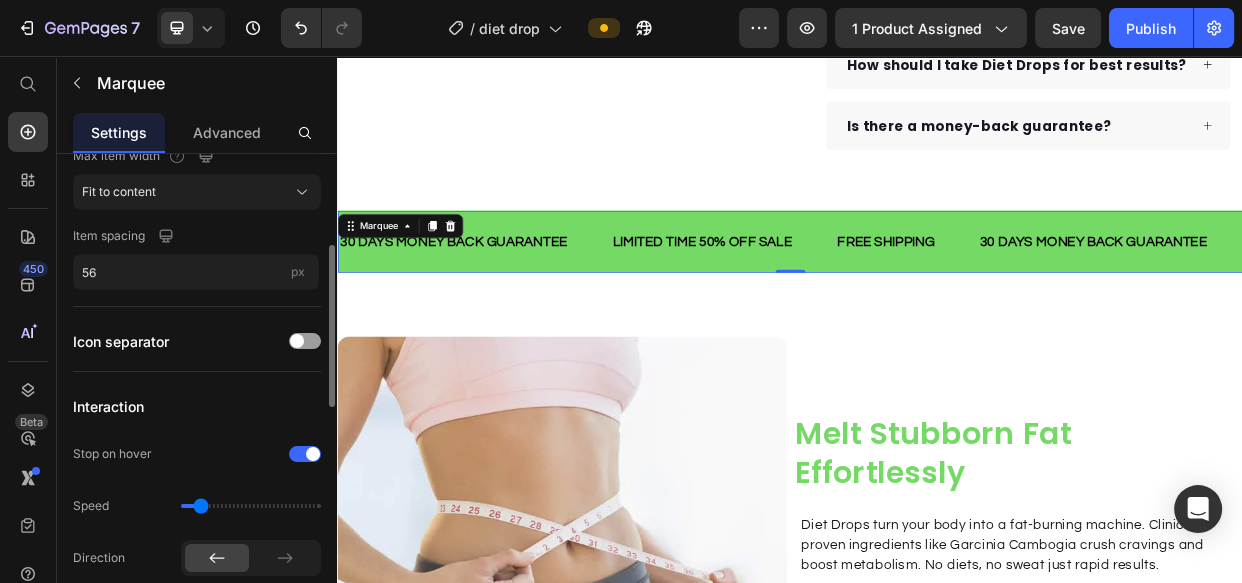 scroll, scrollTop: 454, scrollLeft: 0, axis: vertical 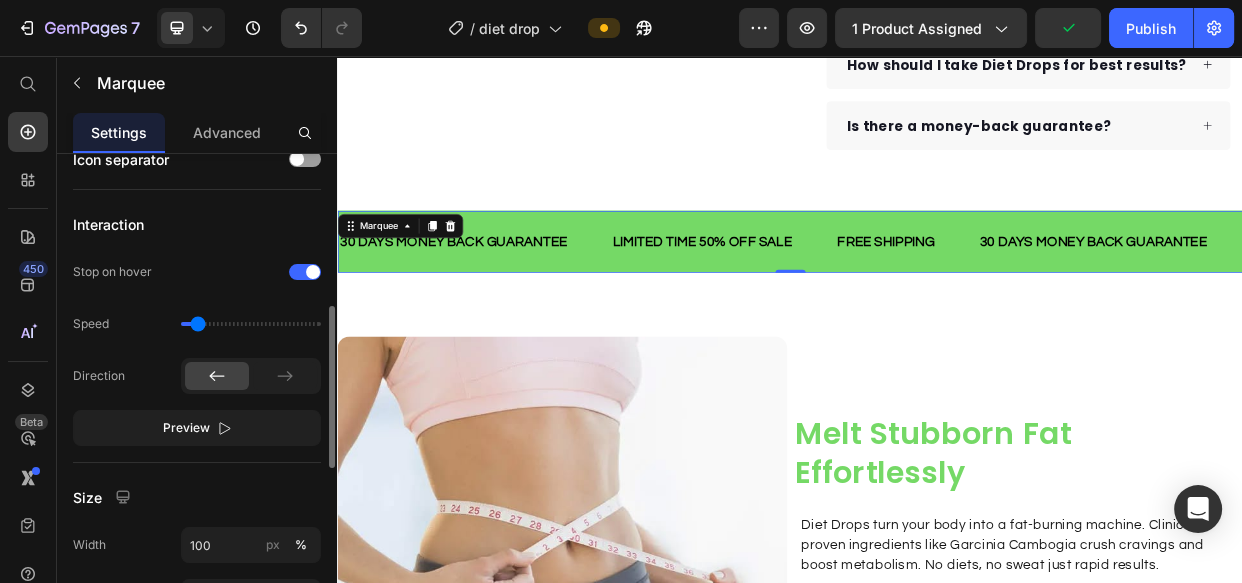 type on "0.3" 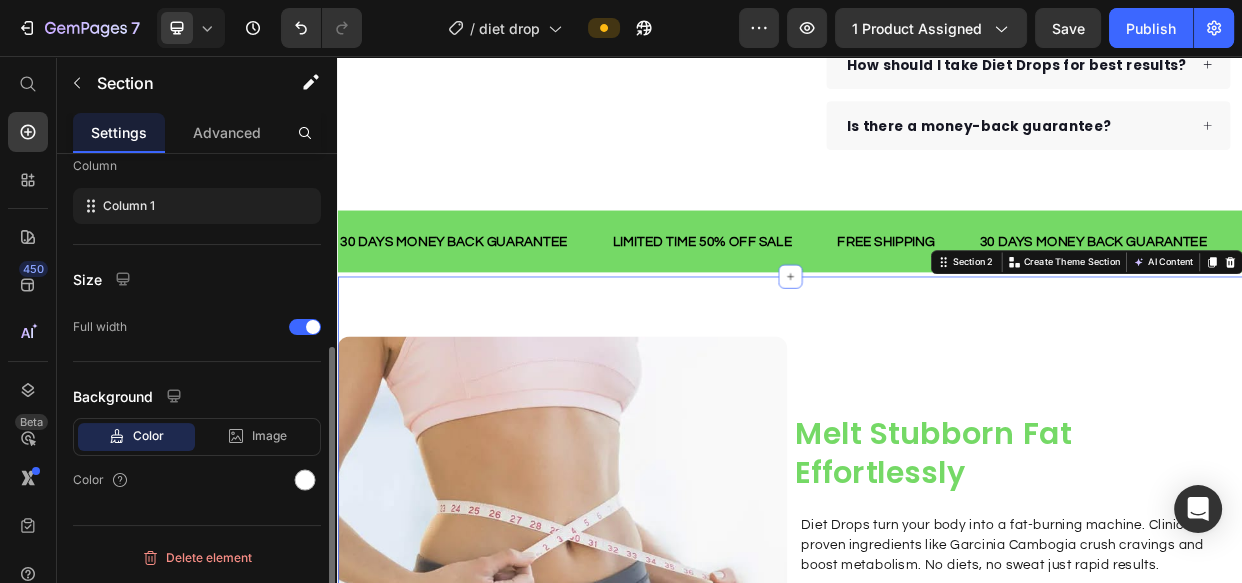 scroll, scrollTop: 0, scrollLeft: 0, axis: both 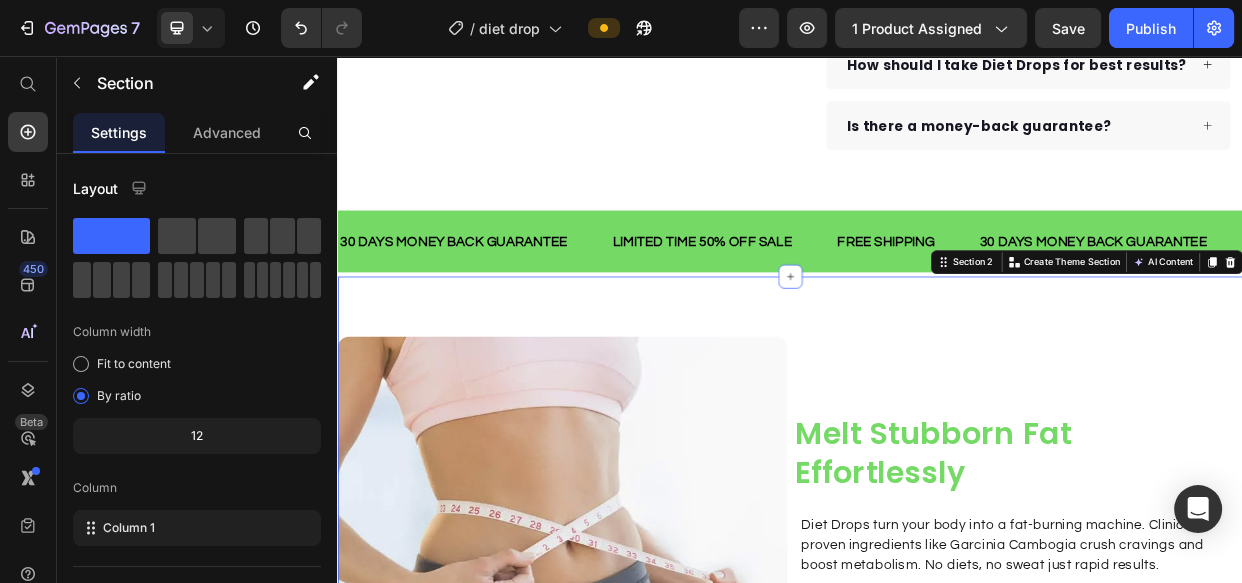 click on "Image Melt Stubborn Fat Effortlessly Heading Diet Drops turn your body into a fat-burning machine. Clinically proven ingredients like Garcinia Cambogia crush cravings and boost metabolism. No diets, no sweat just rapid results. Text block Get Yours Now! Button Row Section 2   You can create reusable sections Create Theme Section AI Content Write with GemAI What would you like to describe here? Tone and Voice Persuasive Product Getting products... Show more Generate" at bounding box center (937, 726) 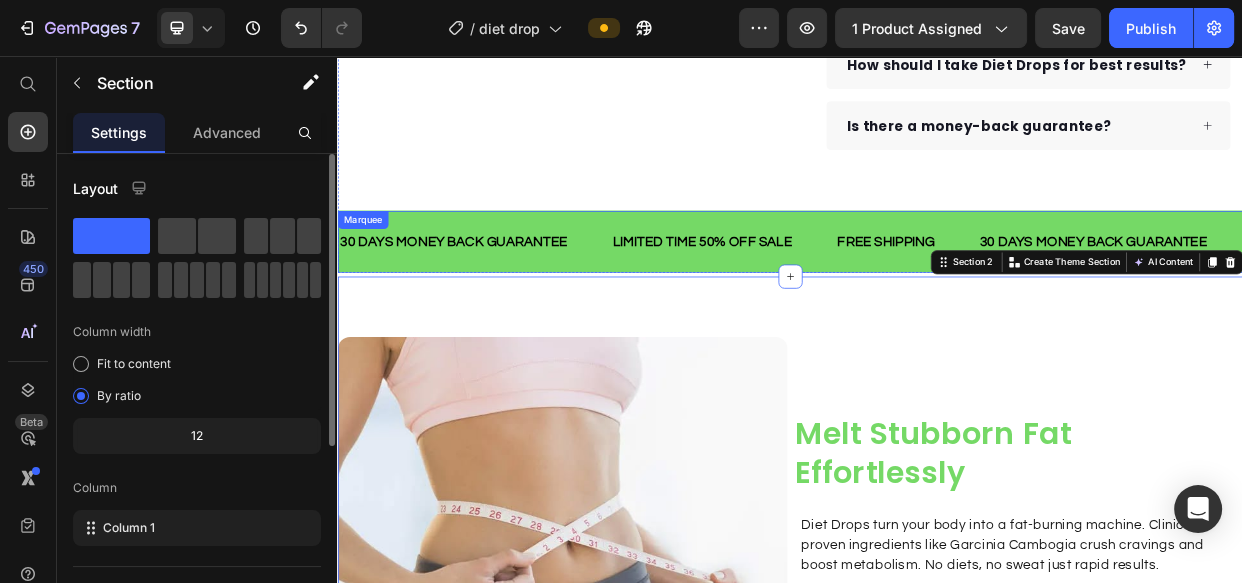 click on "30 DAYS MONEY BACK GUARANTEE Text LIMITED TIME 50% OFF SALE Text FREE SHIPPING Text 30 DAYS MONEY BACK GUARANTEE Text LIMITED TIME 50% OFF SALE Text FREE SHIPPING Text 30 DAYS MONEY BACK GUARANTEE Text LIMITED TIME 50% OFF SALE Text FREE SHIPPING Text 30 DAYS MONEY BACK GUARANTEE Text LIMITED TIME 50% OFF SALE Text FREE SHIPPING Text 30 DAYS MONEY BACK GUARANTEE Text LIMITED TIME 50% OFF SALE Text FREE SHIPPING Text 30 DAYS MONEY BACK GUARANTEE Text LIMITED TIME 50% OFF SALE Text FREE SHIPPING Text Marquee" at bounding box center (937, 302) 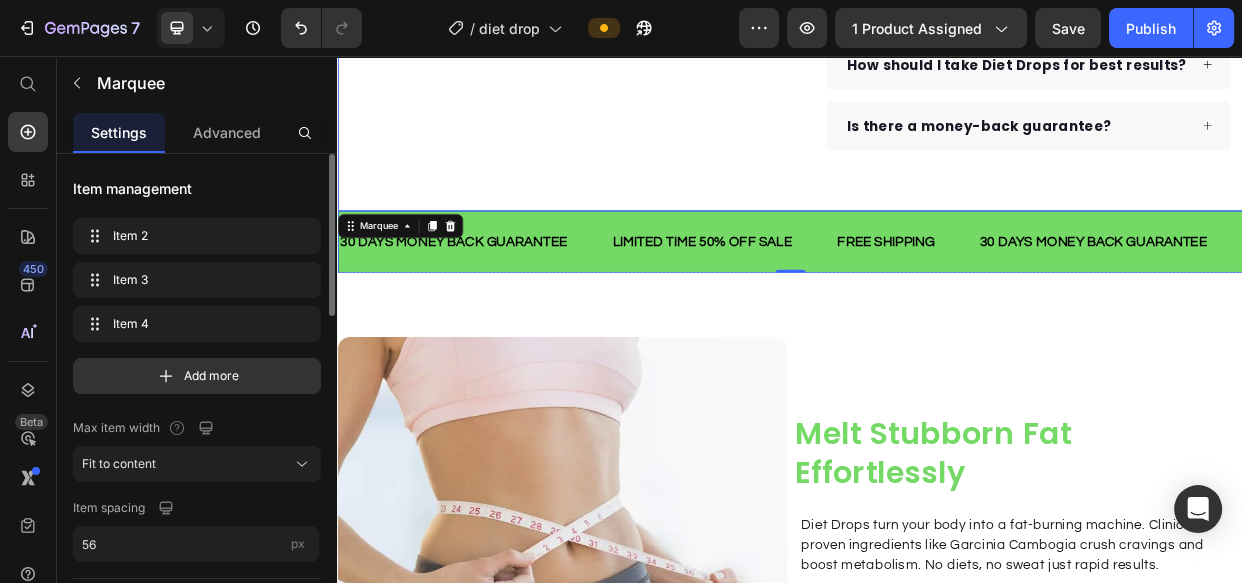 click on "Product Images Row Icon Icon Icon Icon Icon Icon List Hoz Rated 4.8/5 Based on 1500+ Reviews Text block Row DIET DROPS ULTRA Product Title $15.99 Product Price Sculpt your silhouette effortlessly with our scientifically advanced formula, blending luxury and nature for radiant beauty and proven results. Text block
Clinically proven to boost metabolism
Infused with premium natural extracts
Suppresses cravings naturally
Vegan-friendly and free from artificial additives Item list Add to cart Product Cart Button
What are the key ingredients?
How should I take Diet Drops for best results?
Is there a money-back guarantee? Accordion Row Product Row" at bounding box center (937, -185) 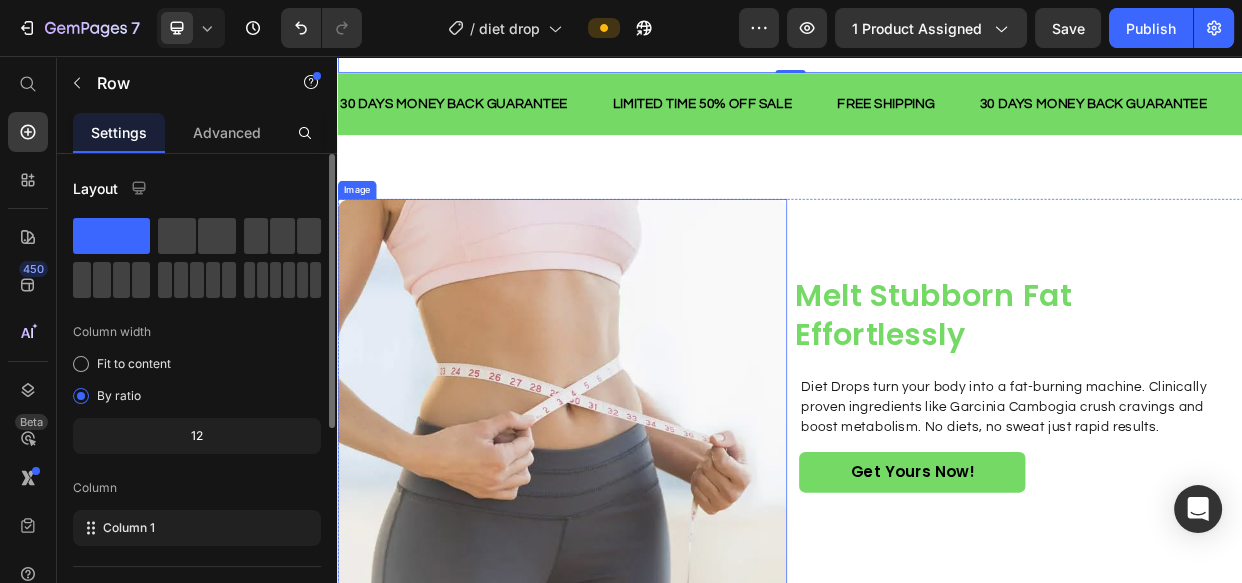 scroll, scrollTop: 1000, scrollLeft: 0, axis: vertical 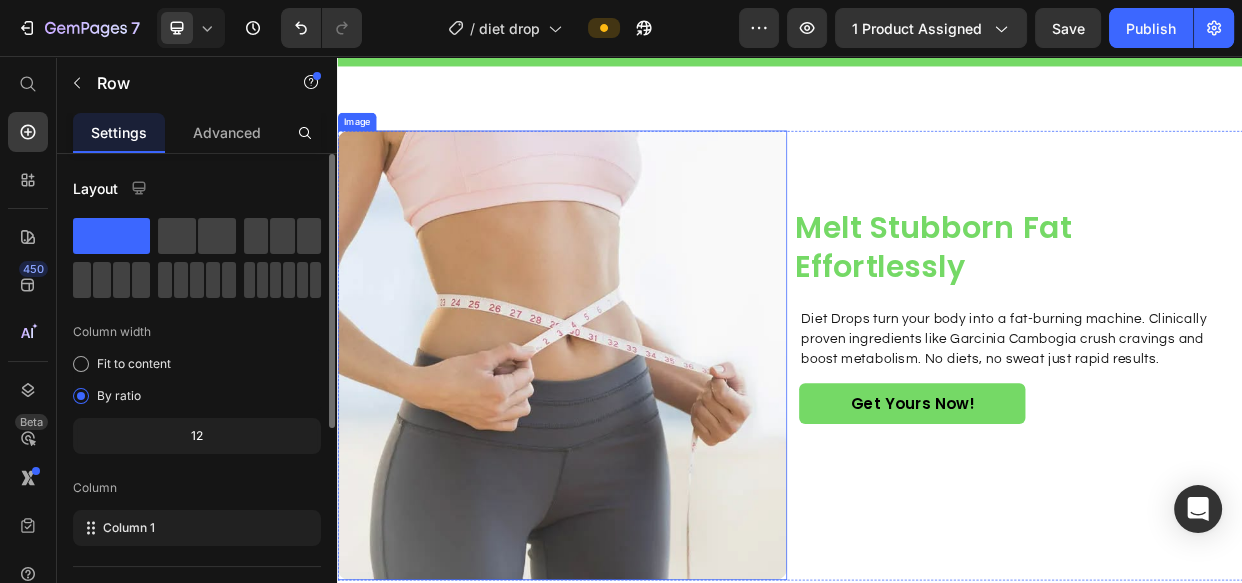 click at bounding box center (635, 453) 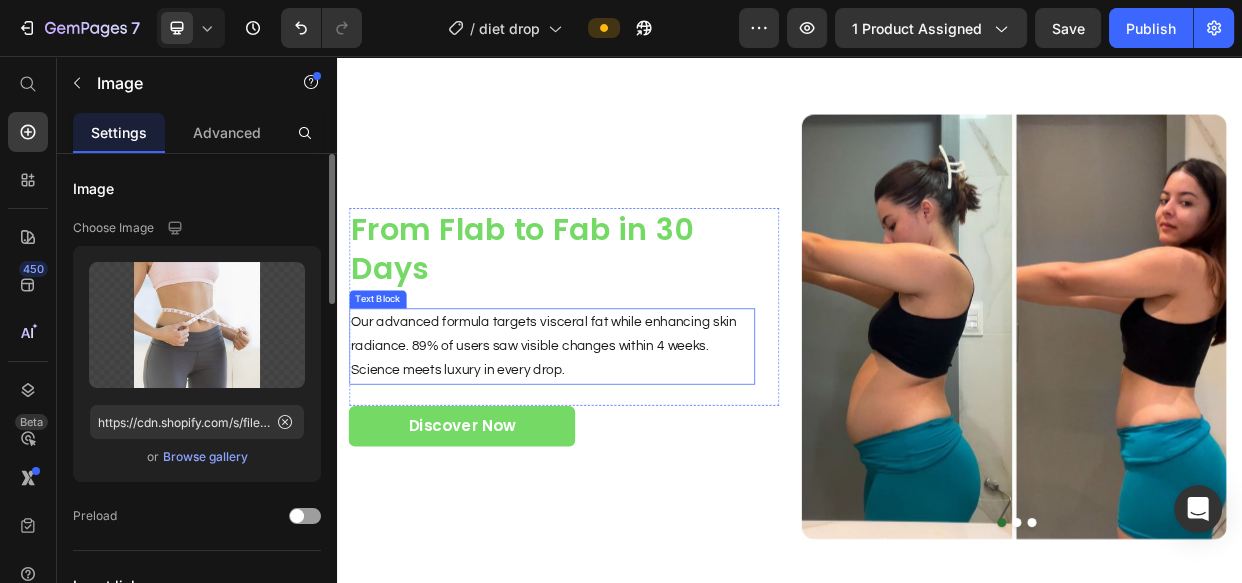 scroll, scrollTop: 1727, scrollLeft: 0, axis: vertical 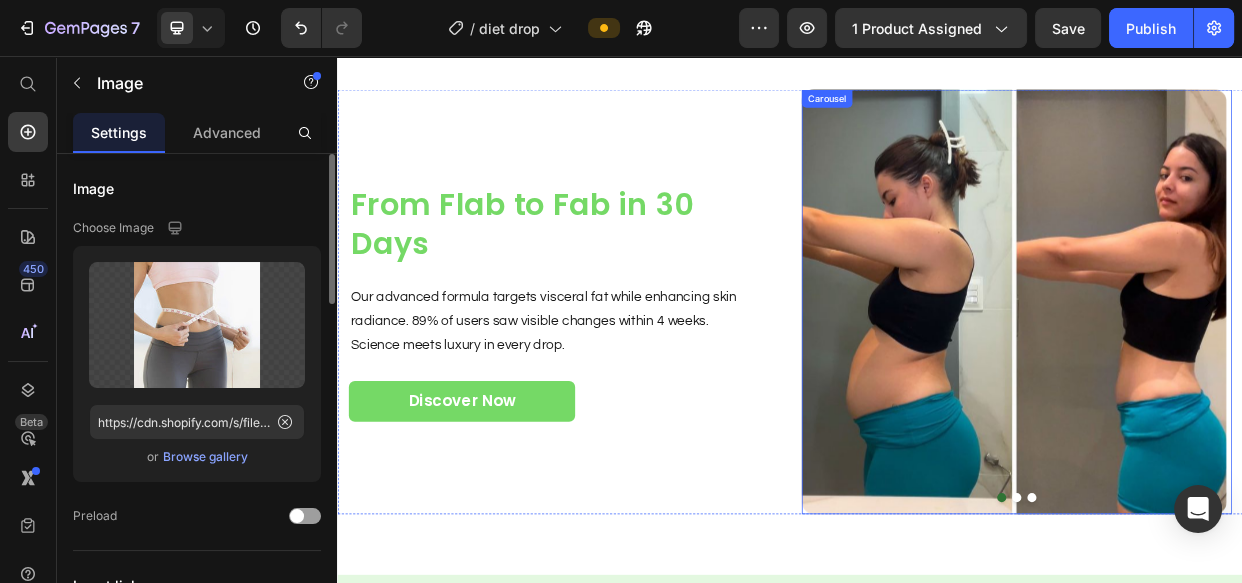click at bounding box center (1237, 642) 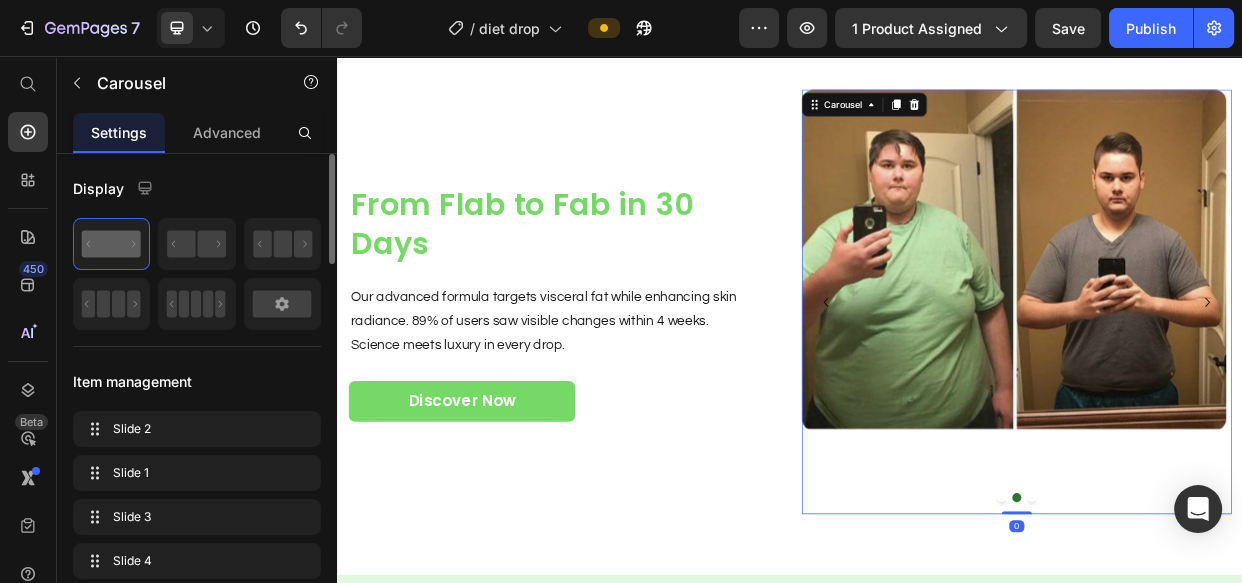 click at bounding box center [1237, 642] 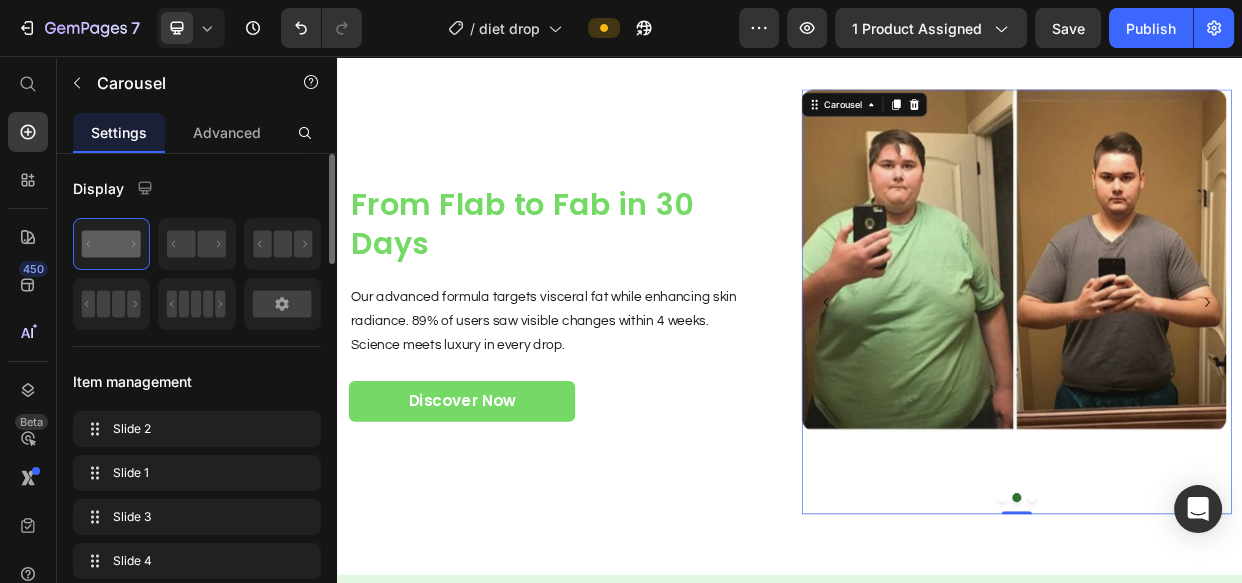 click on "Image" at bounding box center (1233, 382) 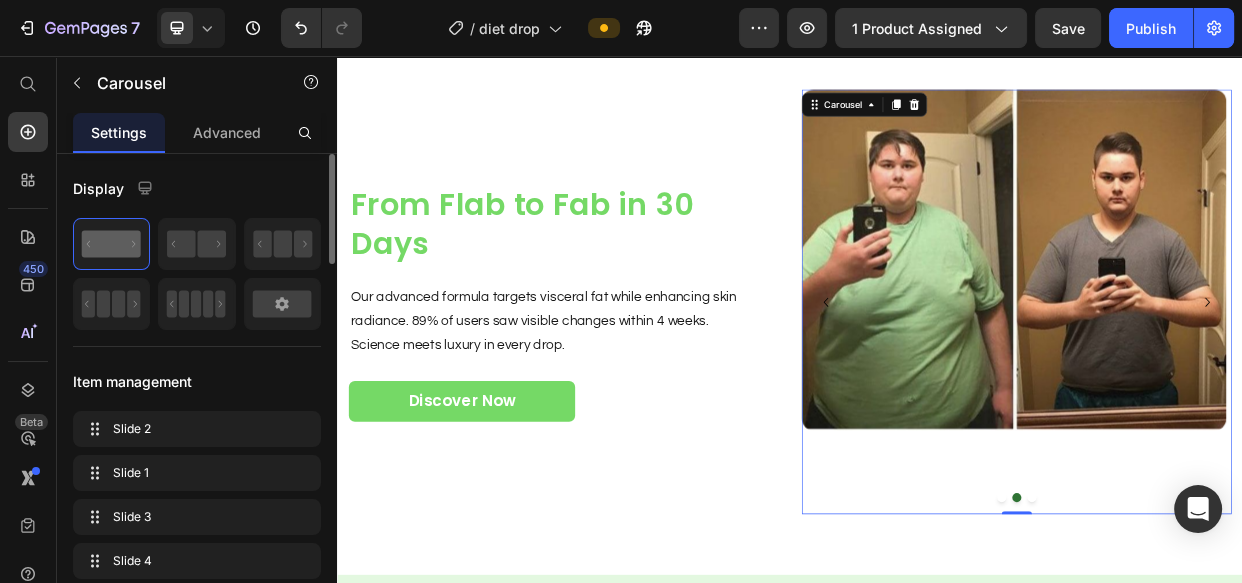 click at bounding box center (1217, 642) 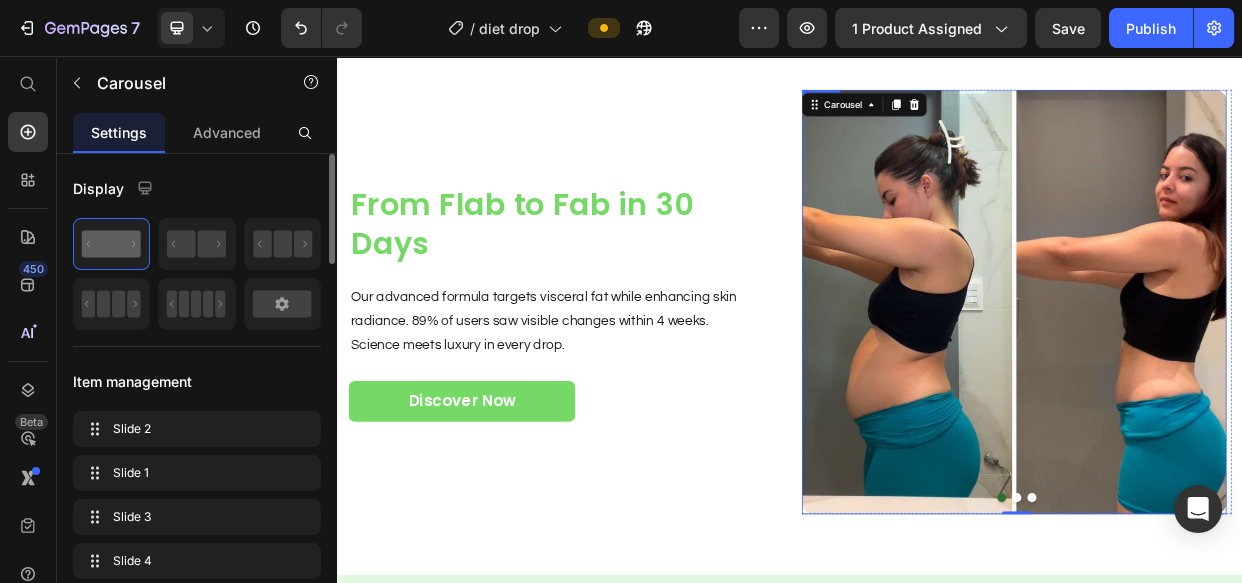 click at bounding box center (1233, 382) 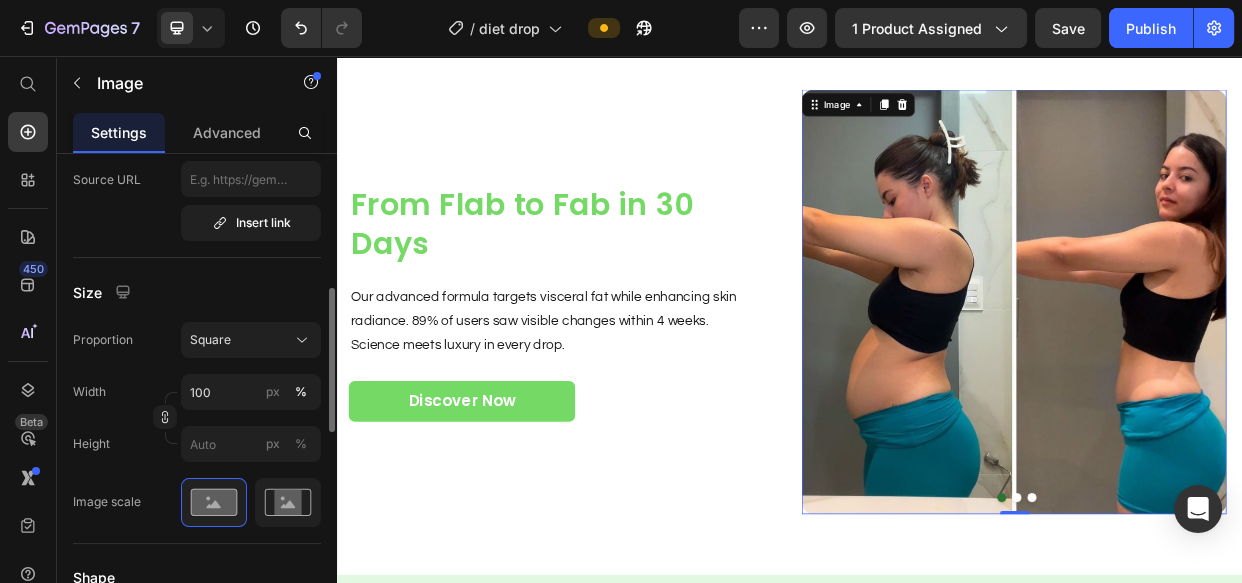 scroll, scrollTop: 545, scrollLeft: 0, axis: vertical 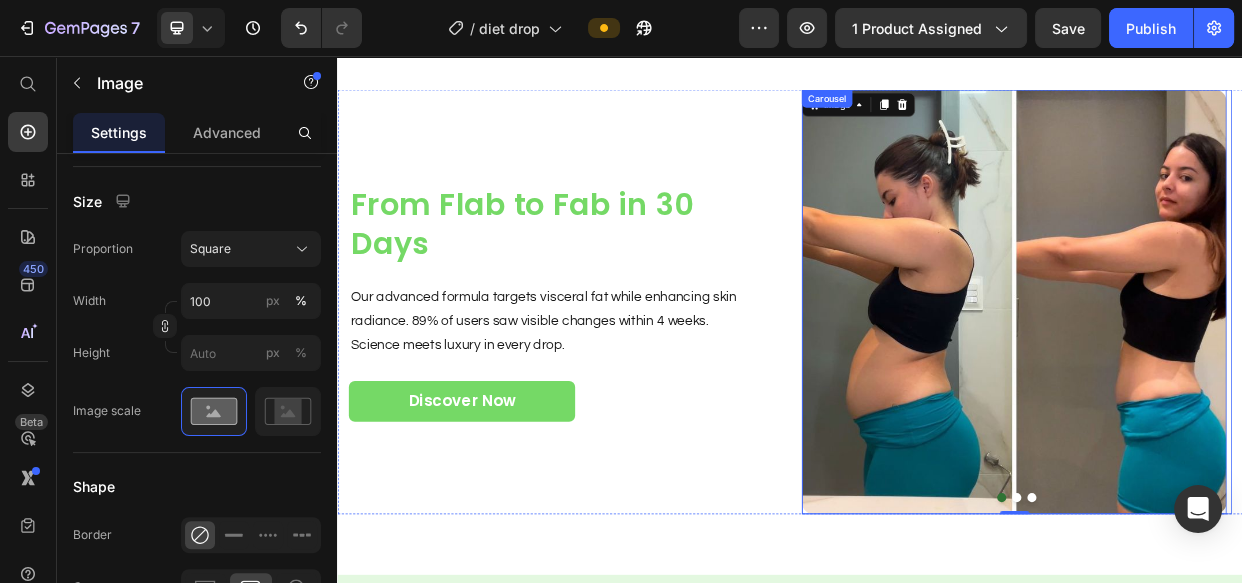 click at bounding box center (1237, 642) 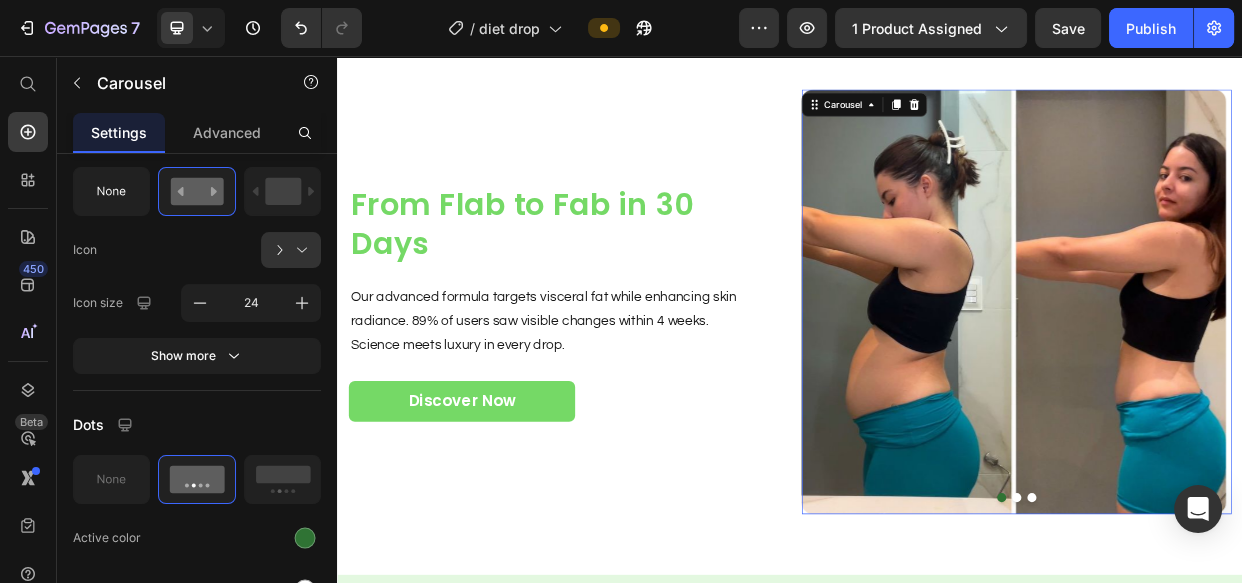 scroll, scrollTop: 0, scrollLeft: 0, axis: both 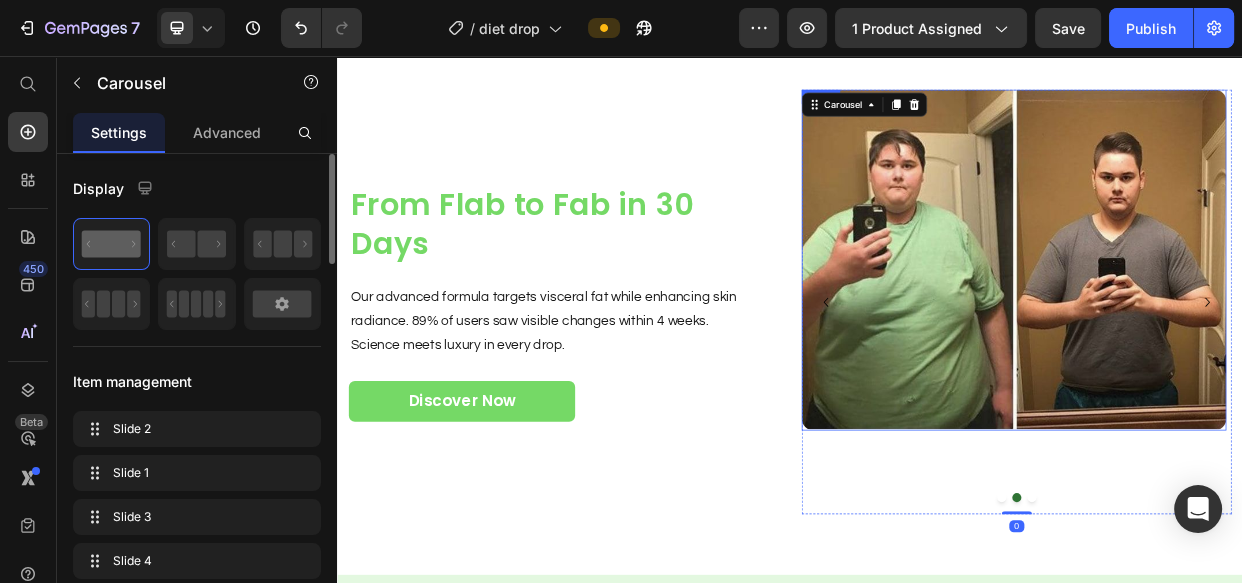 click at bounding box center [1233, 326] 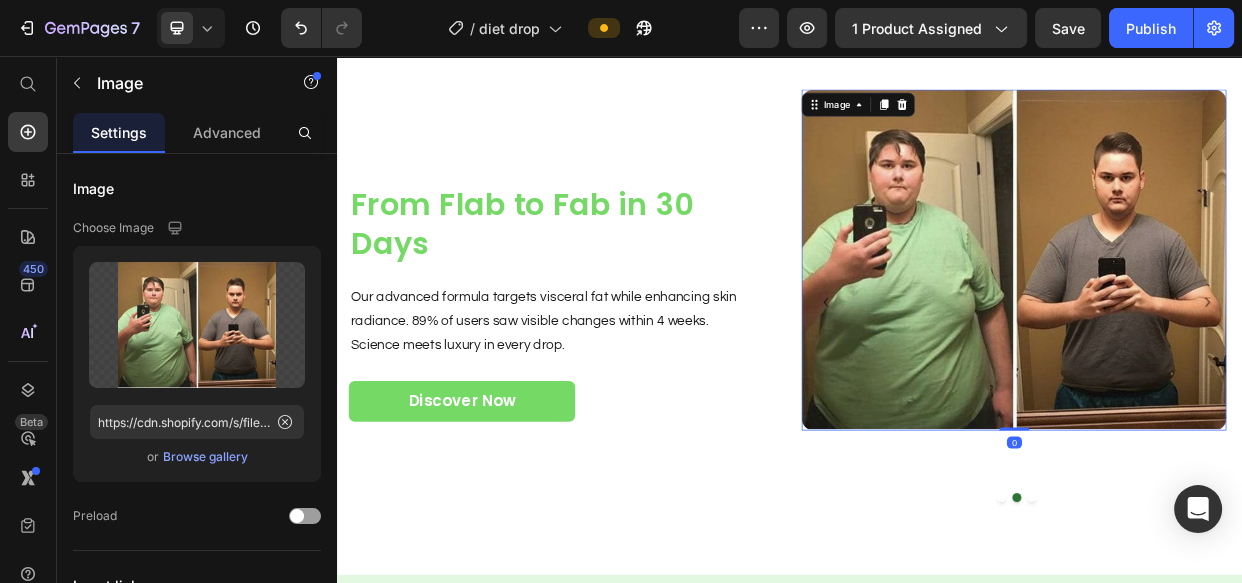 scroll, scrollTop: 363, scrollLeft: 0, axis: vertical 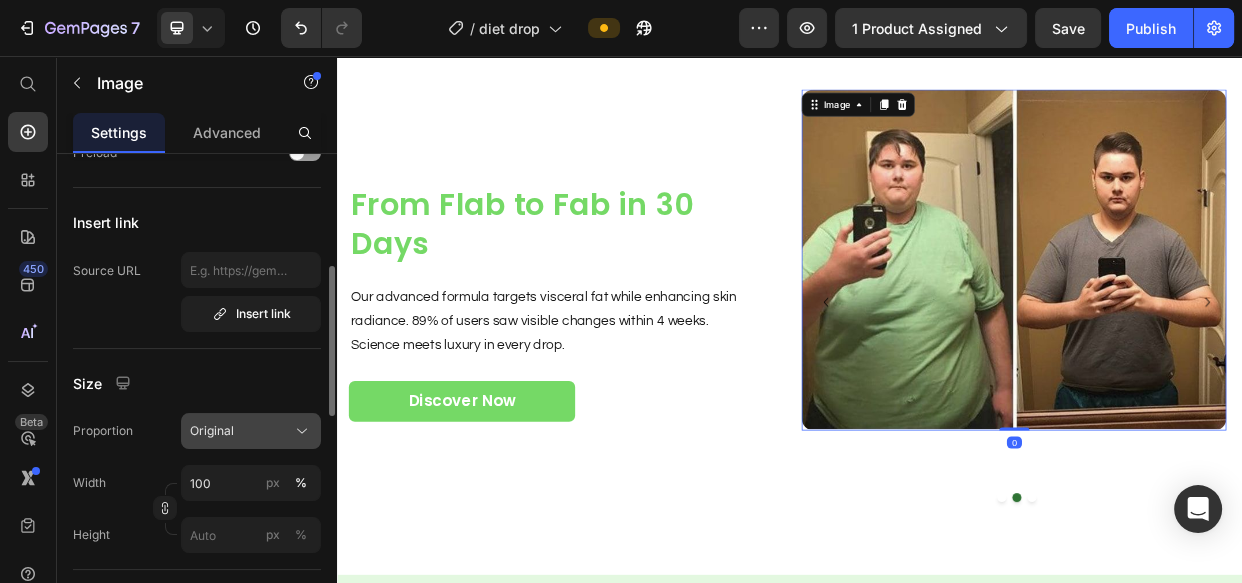 click on "Original" 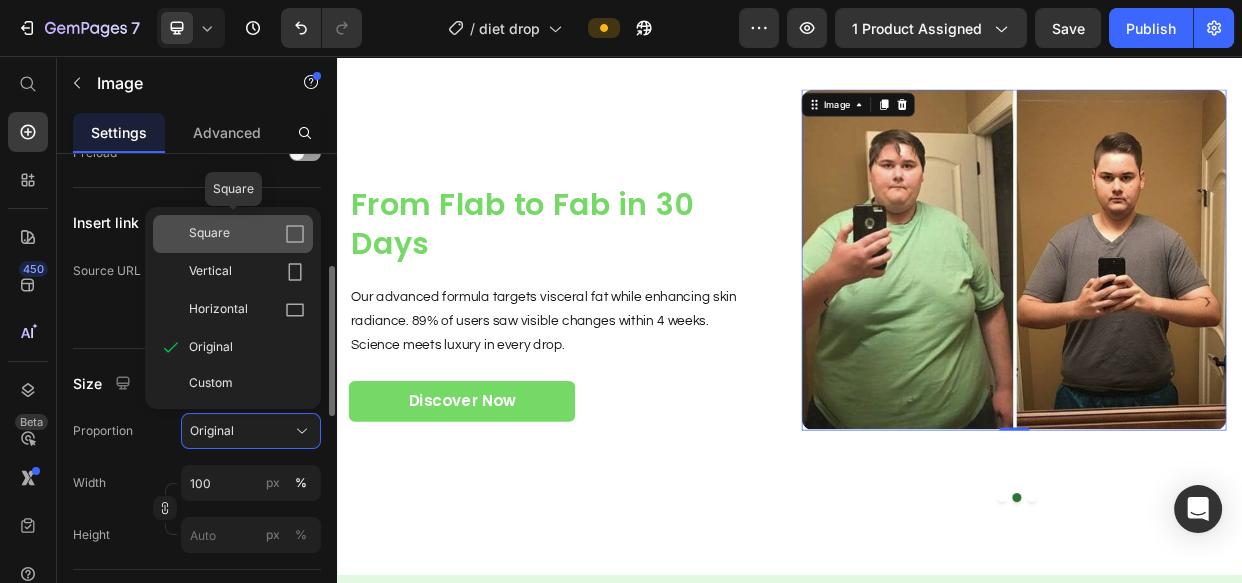 click on "Square" at bounding box center (247, 234) 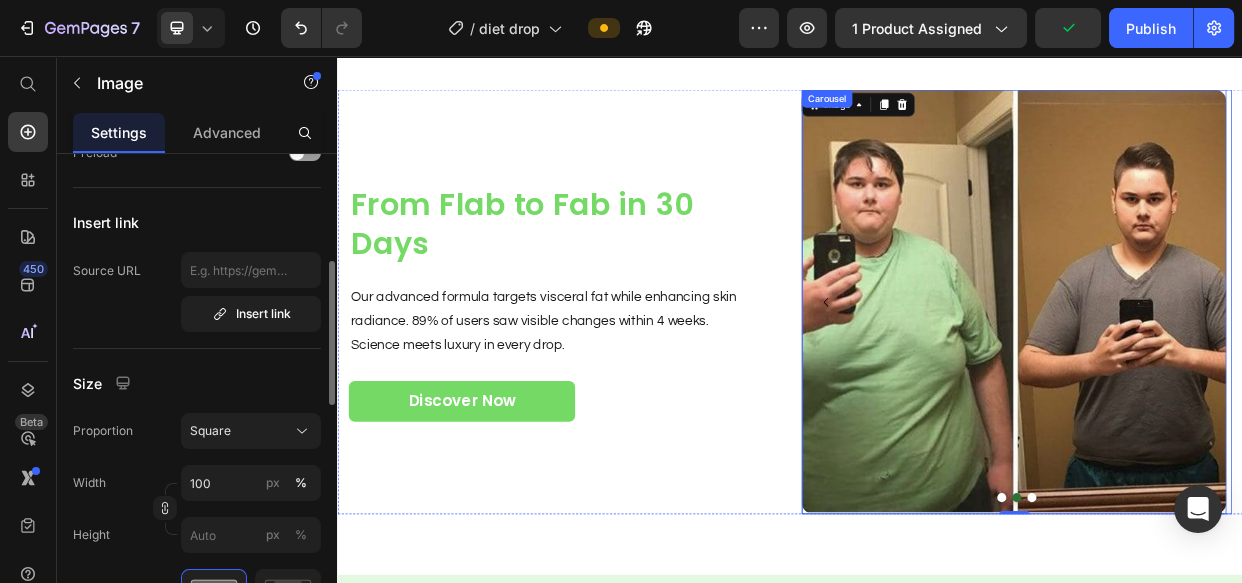 click at bounding box center [1237, 642] 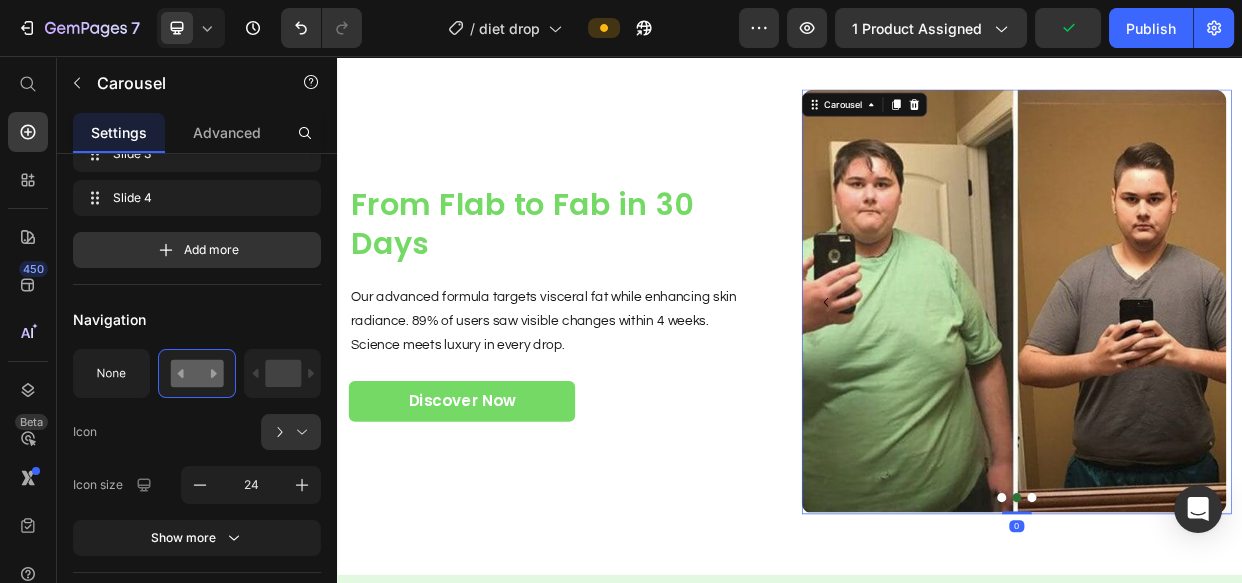 scroll, scrollTop: 0, scrollLeft: 0, axis: both 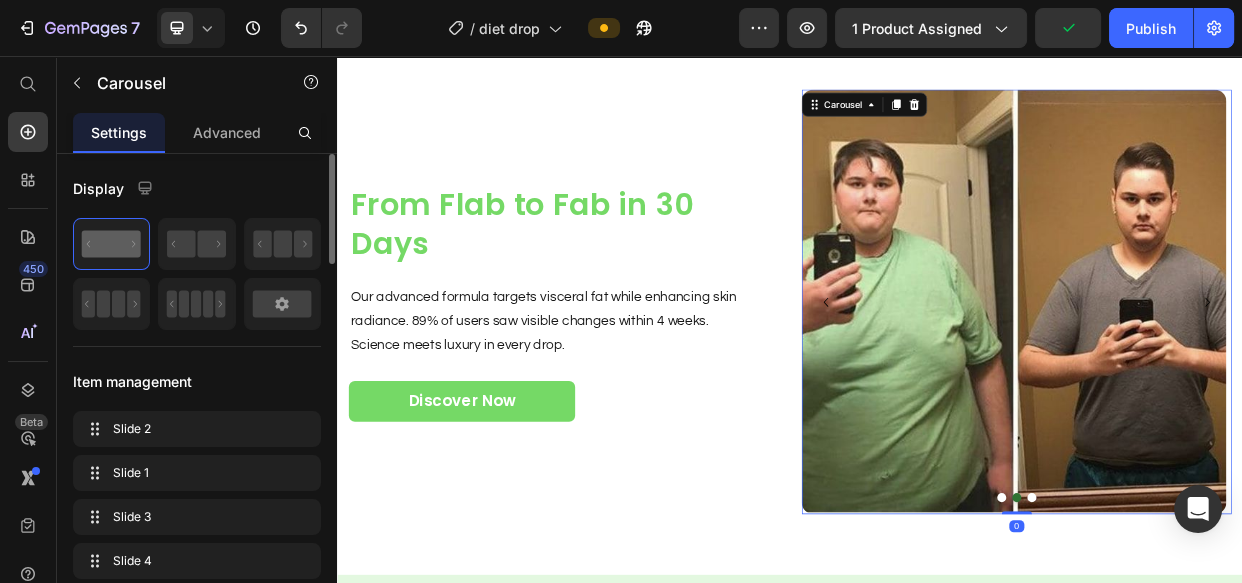 click at bounding box center (1257, 642) 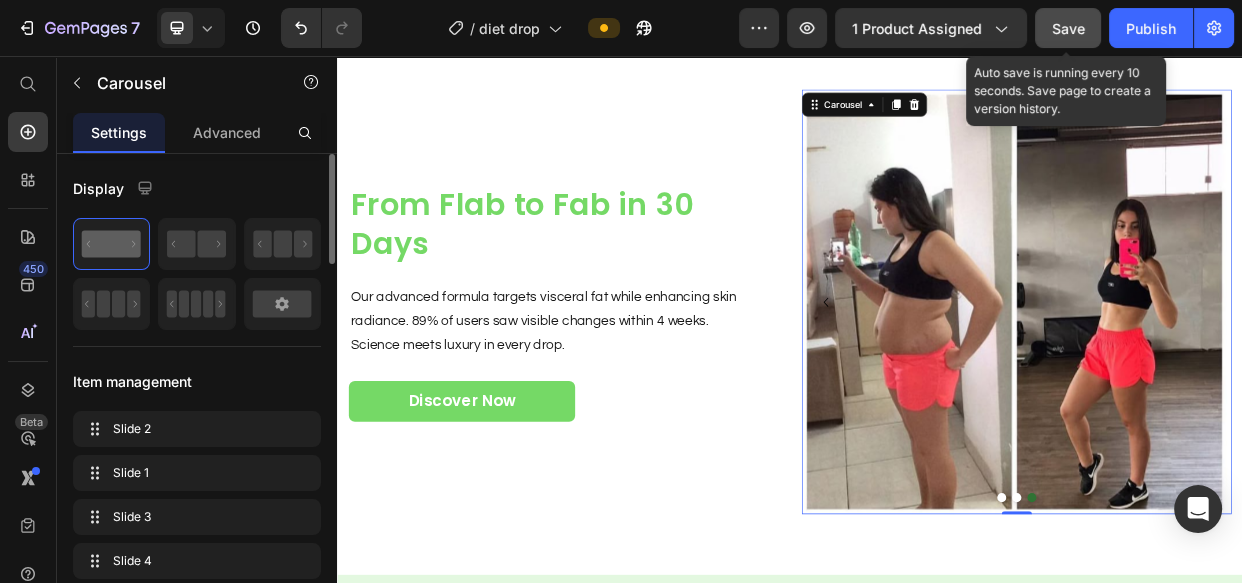 click on "Save" 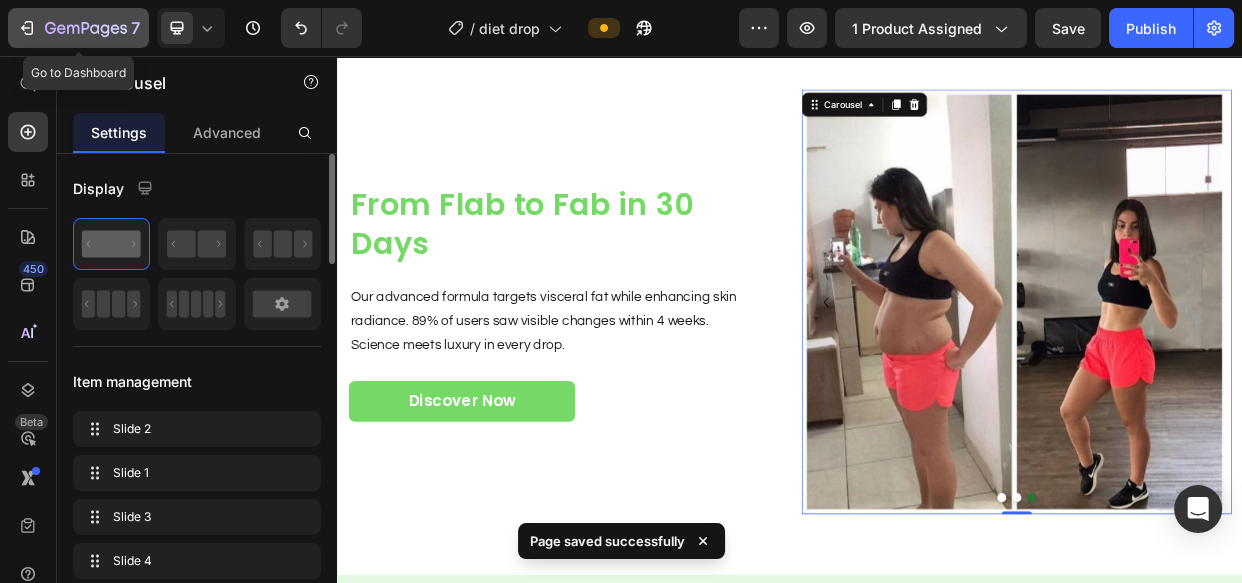 click 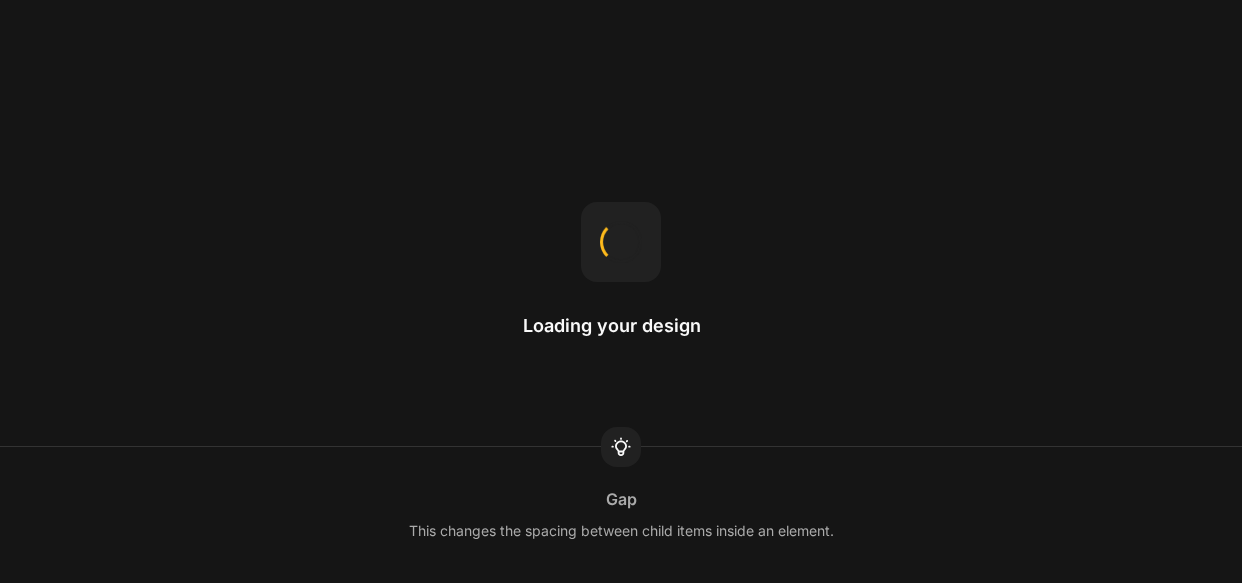 scroll, scrollTop: 0, scrollLeft: 0, axis: both 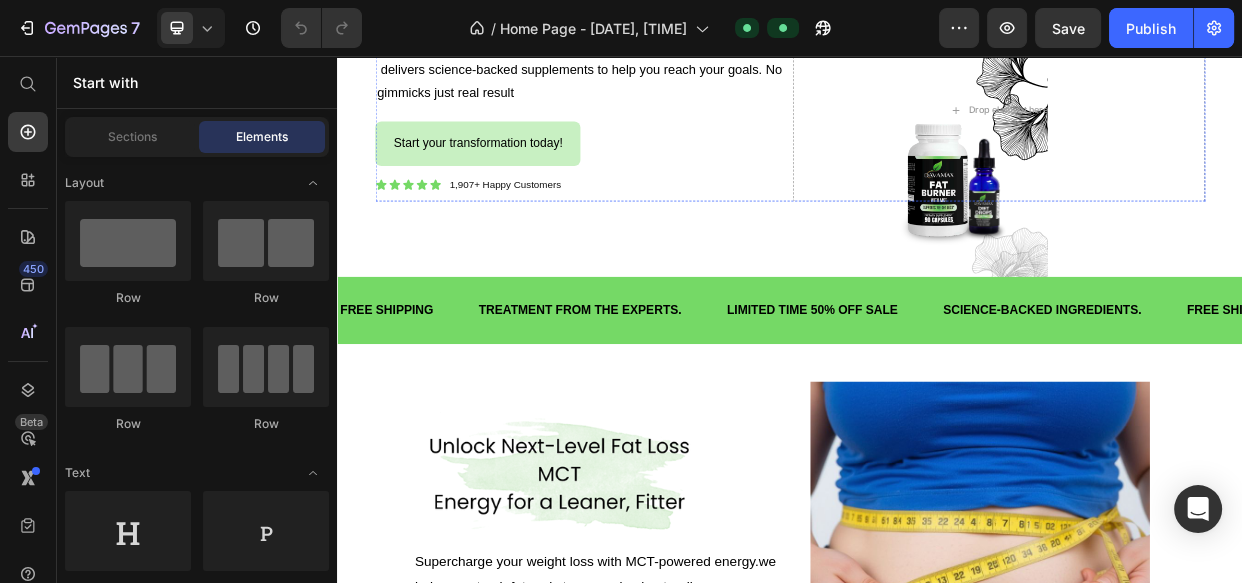 click at bounding box center [660, 7] 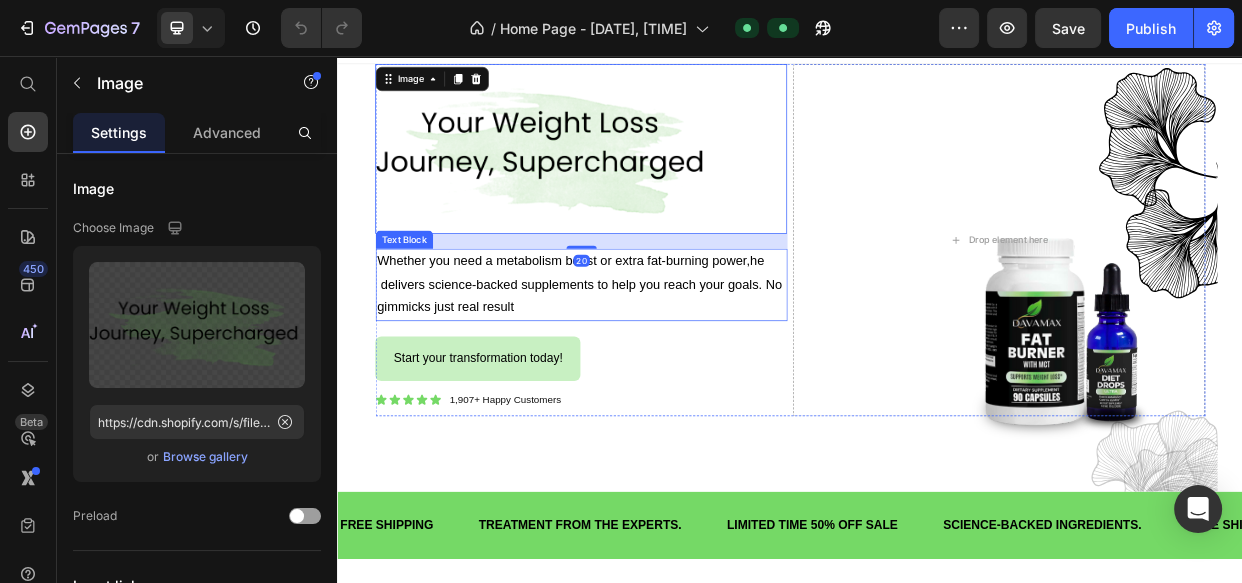 scroll, scrollTop: 0, scrollLeft: 0, axis: both 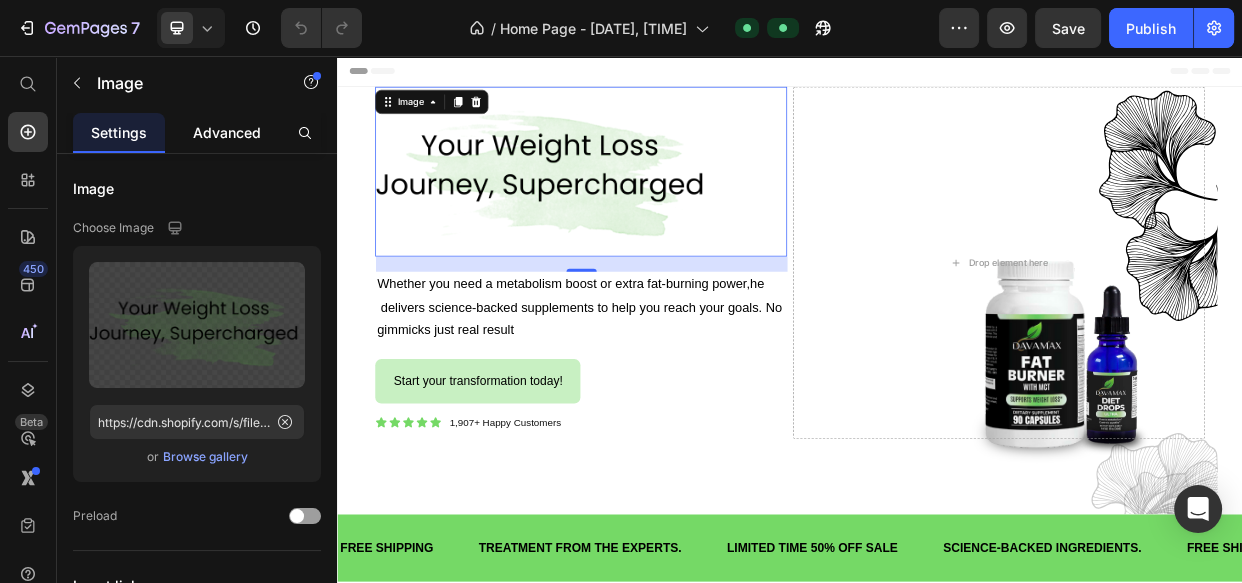 click on "Advanced" 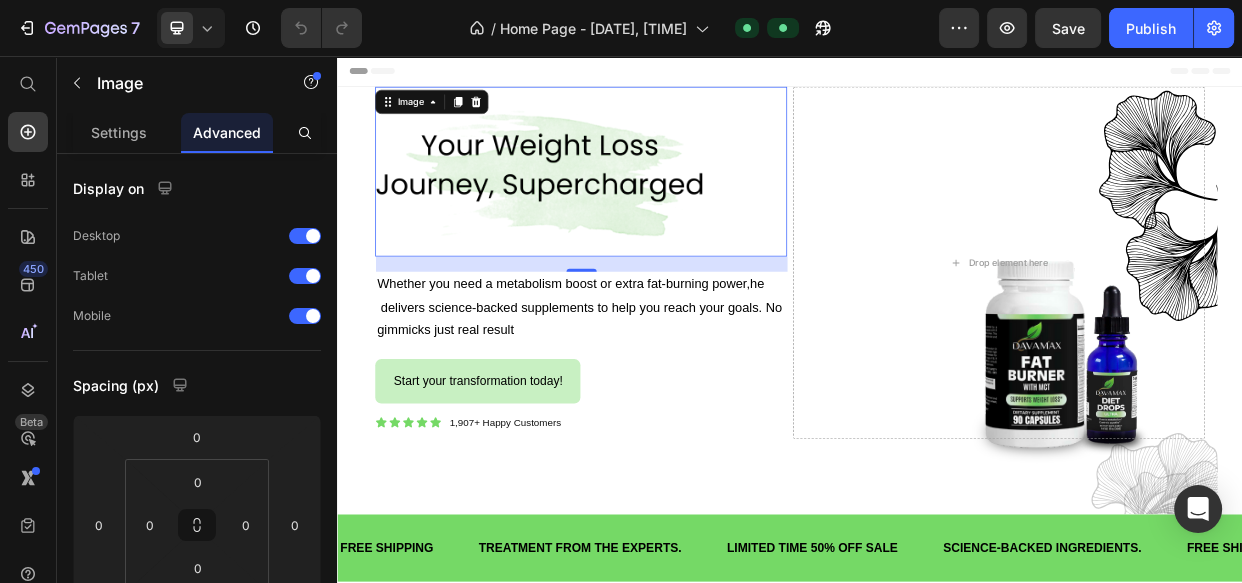 click on "Advanced" 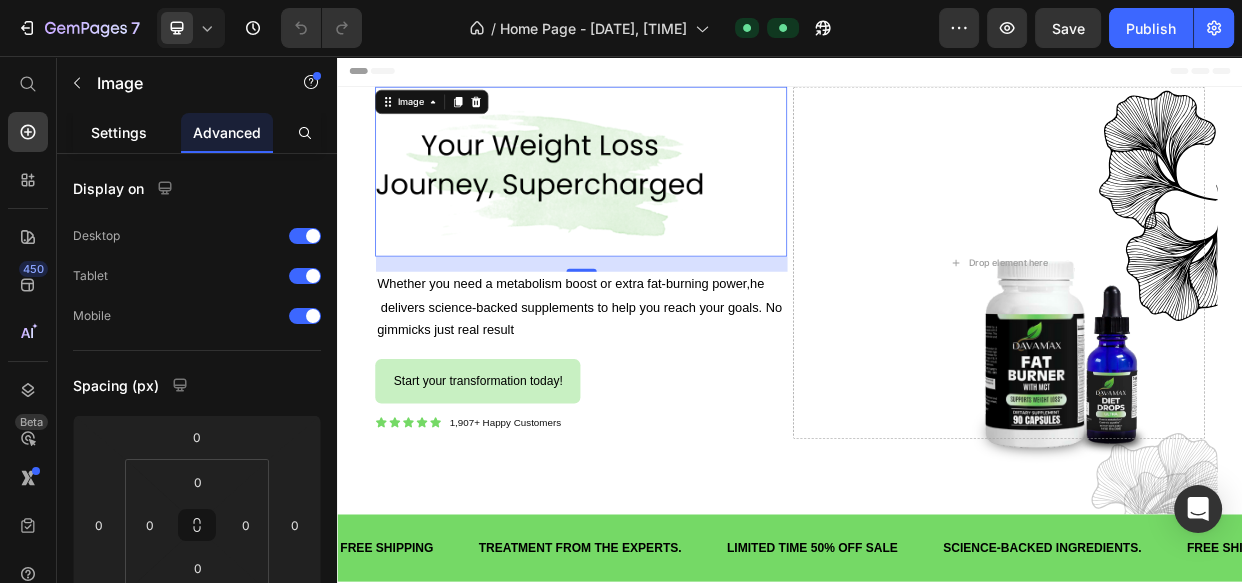 click on "Settings" 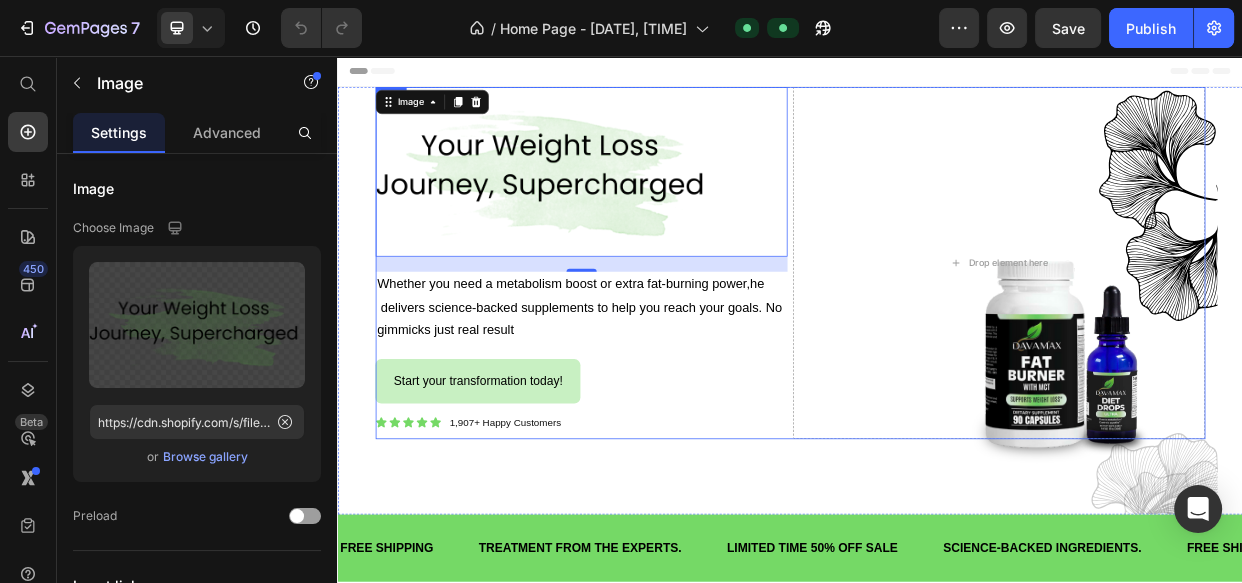 click on "Start your transformation today! Button" at bounding box center [660, 487] 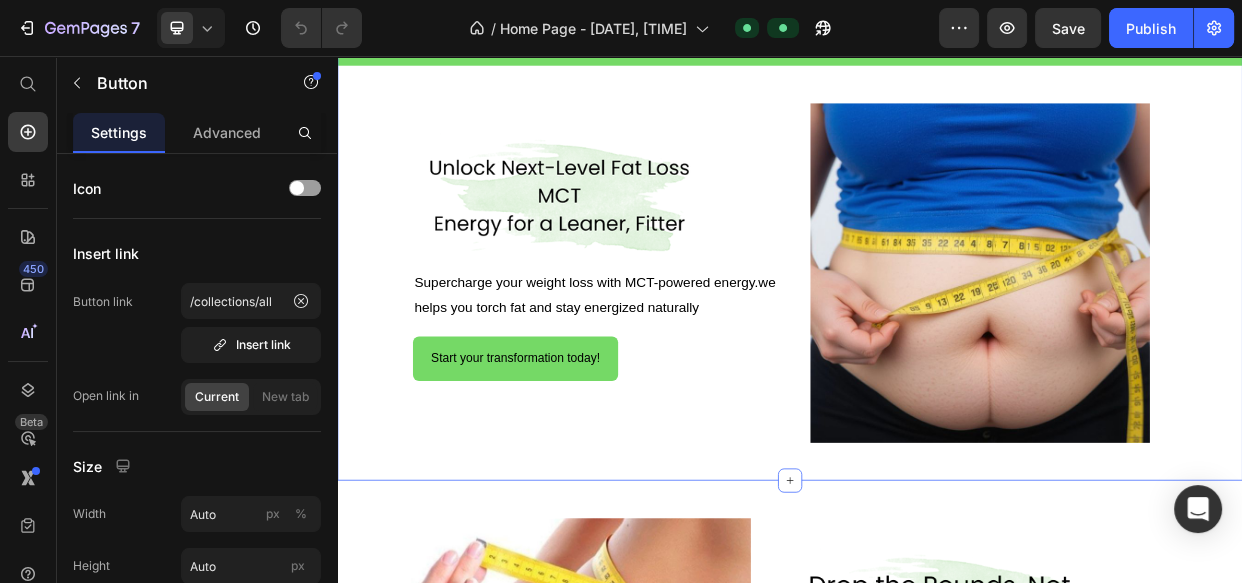 scroll, scrollTop: 727, scrollLeft: 0, axis: vertical 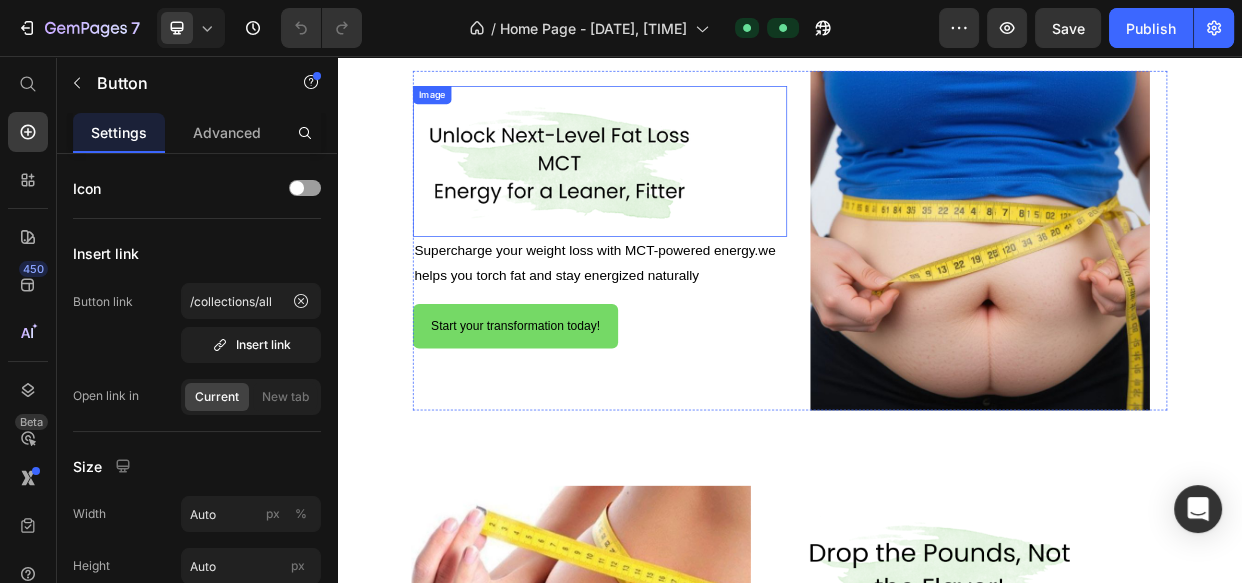 click at bounding box center [685, 196] 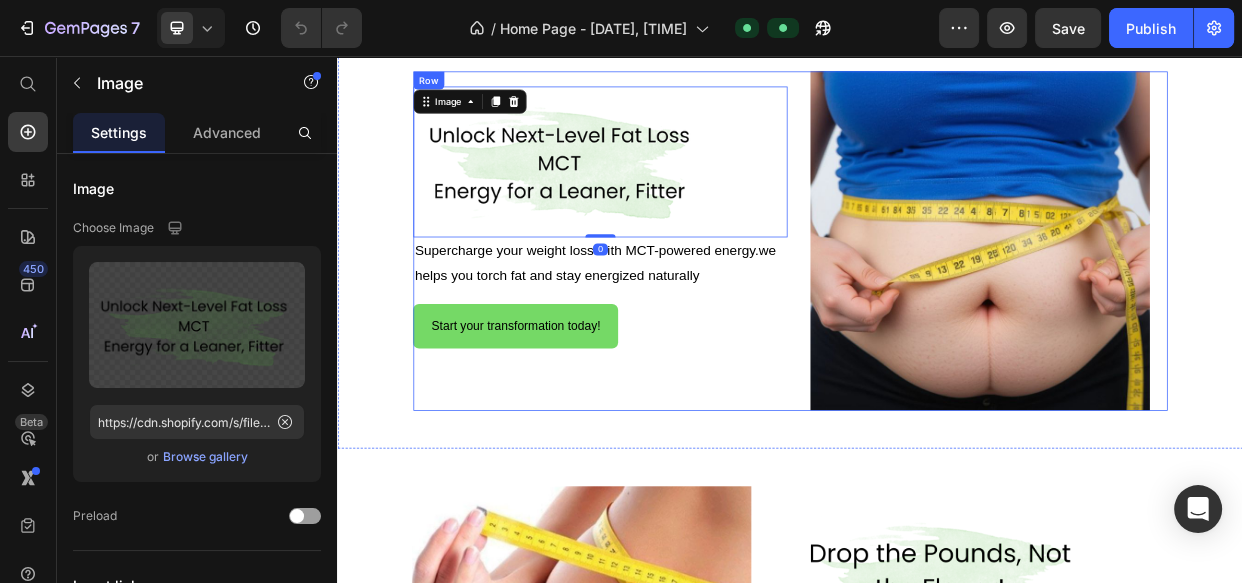 click on "Image   0 Supercharge your weight loss with MCT-powered energy.we helps you torch fat and stay energized naturally Text Block Start your transformation today! Button" at bounding box center (685, 301) 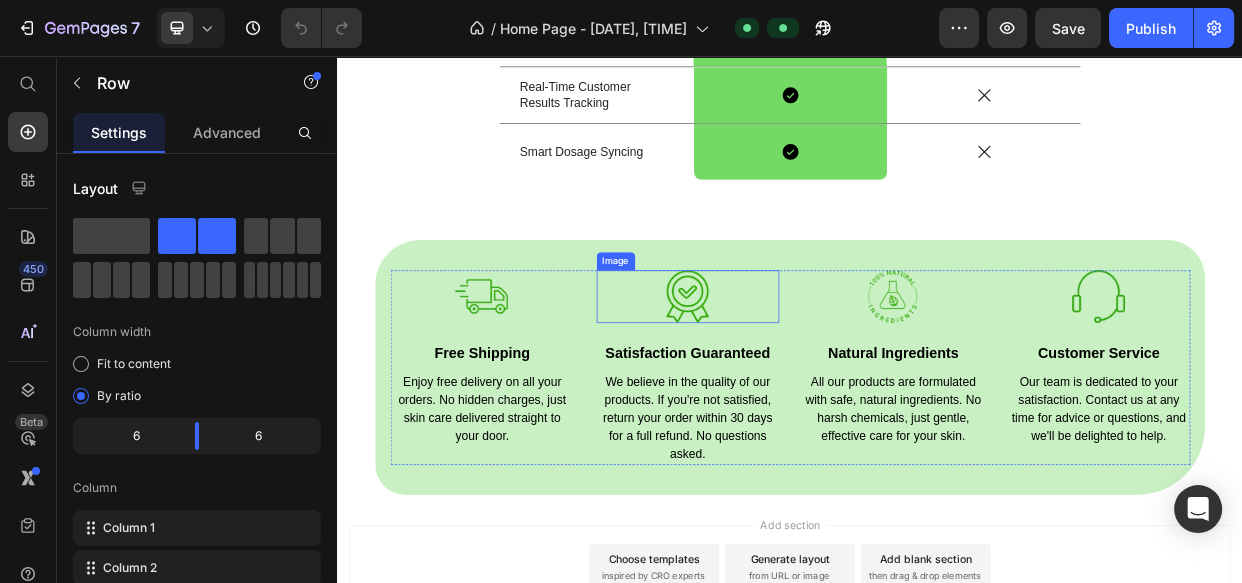 scroll, scrollTop: 3246, scrollLeft: 0, axis: vertical 